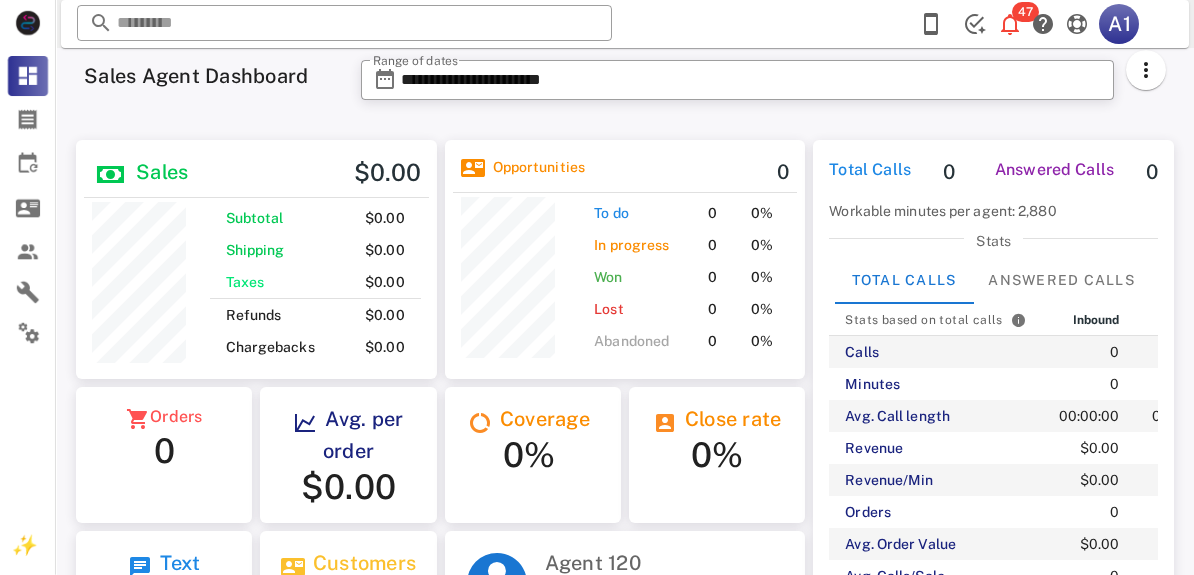 scroll, scrollTop: 0, scrollLeft: 0, axis: both 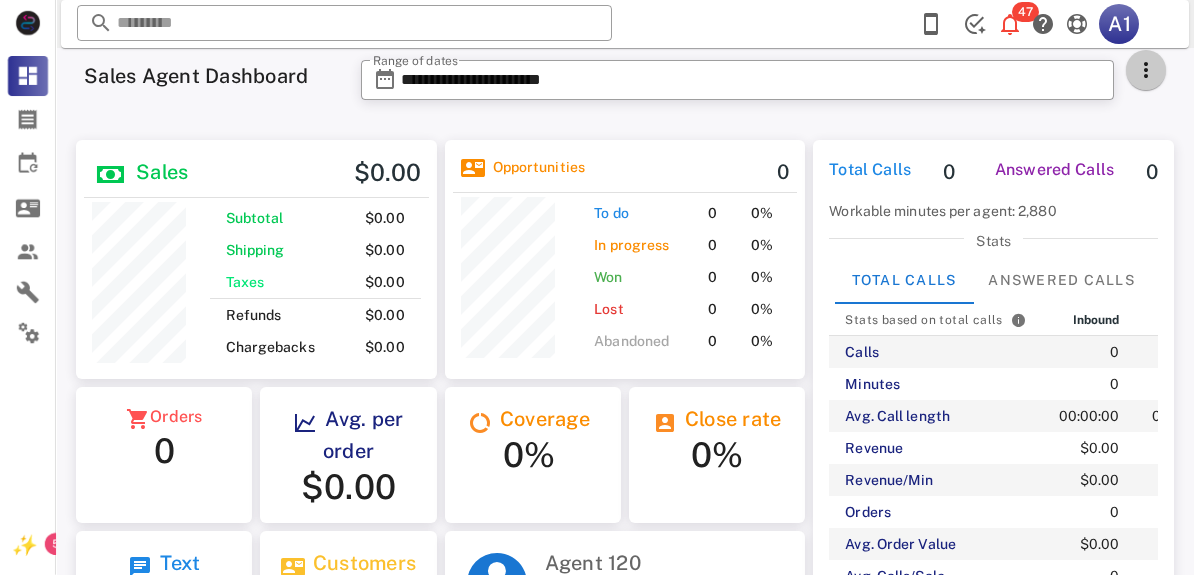 click at bounding box center (1146, 70) 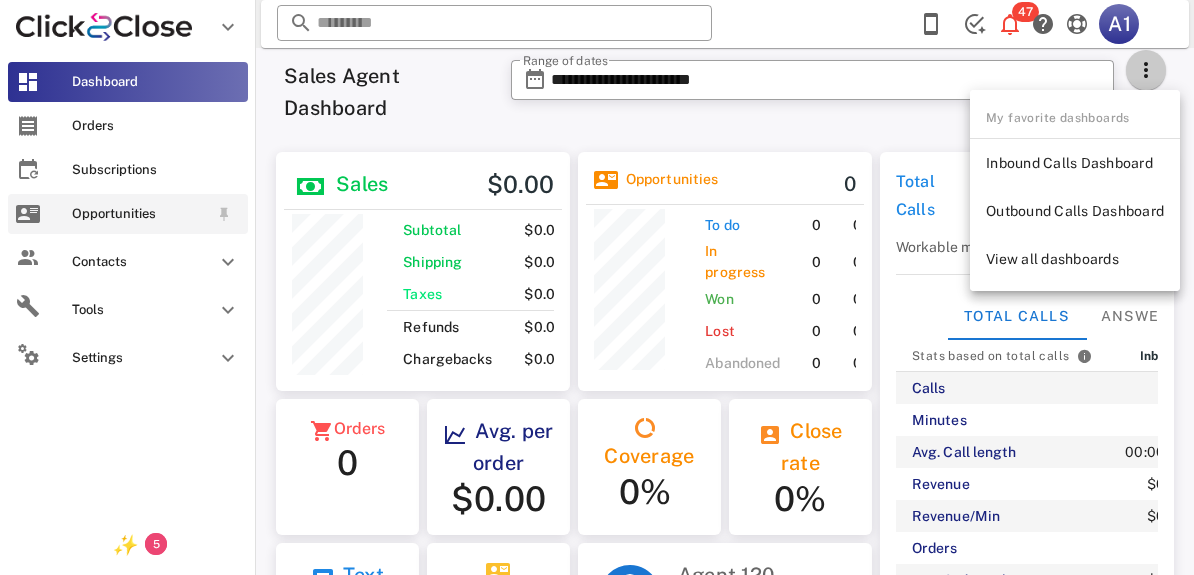 scroll, scrollTop: 246, scrollLeft: 294, axis: both 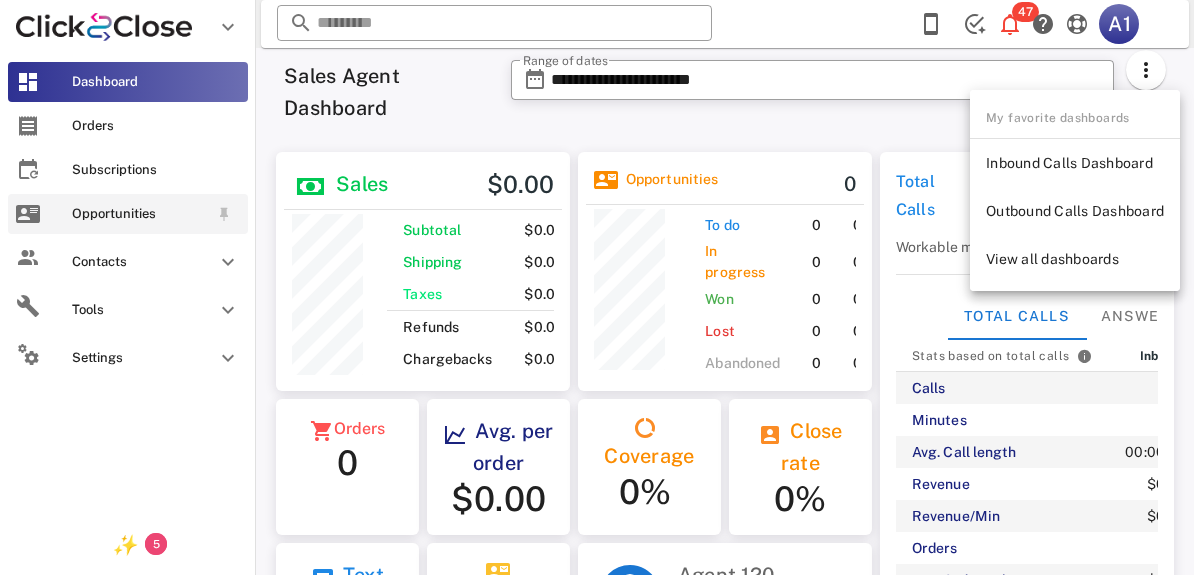 click on "Opportunities" at bounding box center (140, 214) 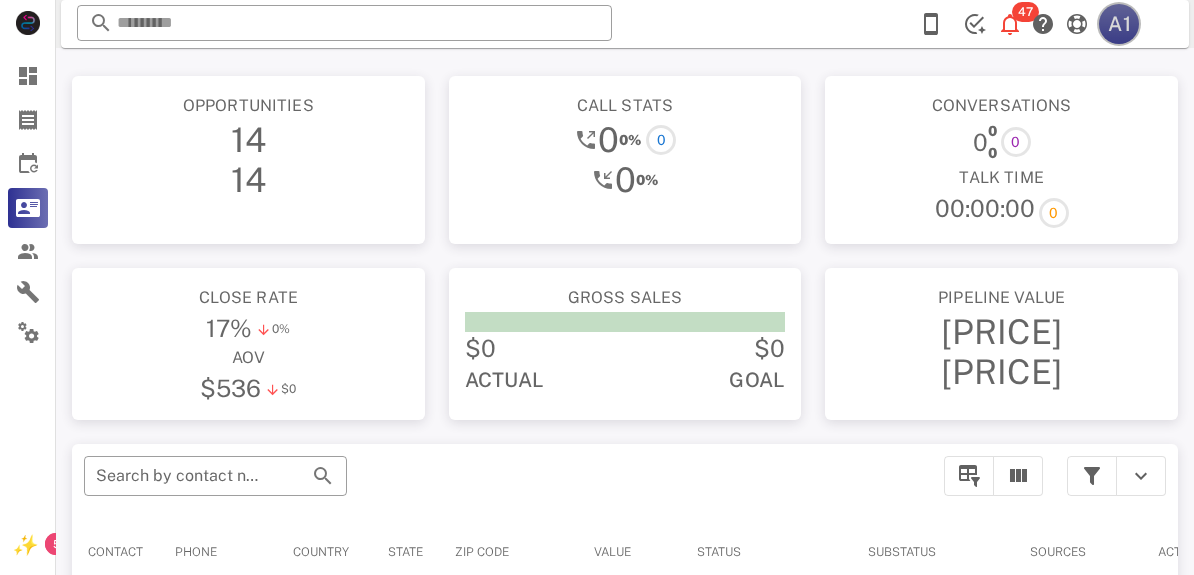 click on "A1" at bounding box center (1119, 24) 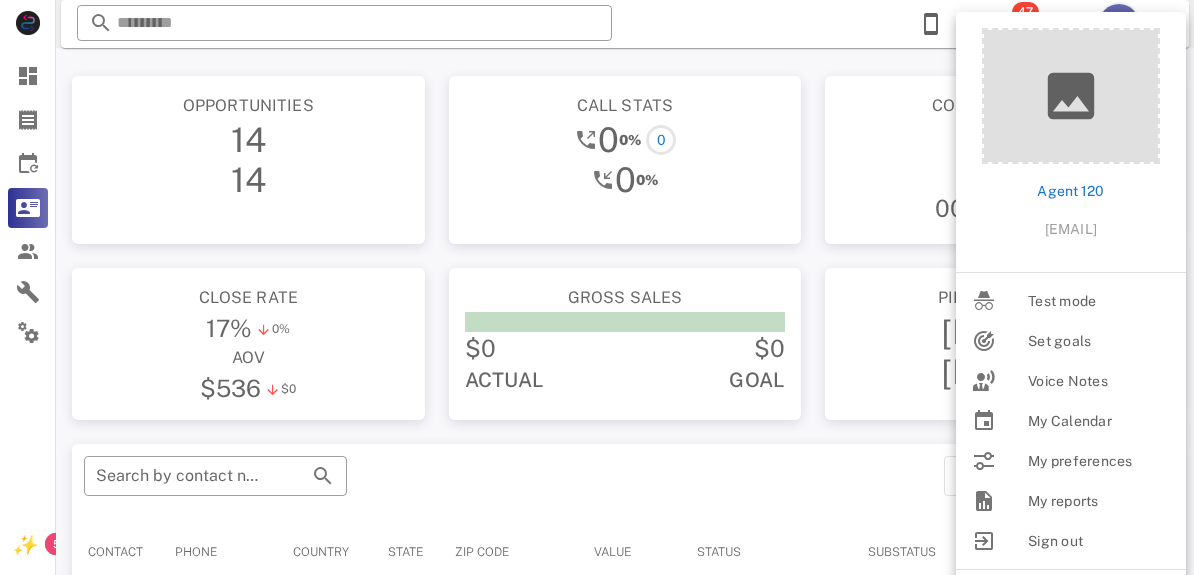 click on "[AGENT] [EMAIL]" at bounding box center [1071, 142] 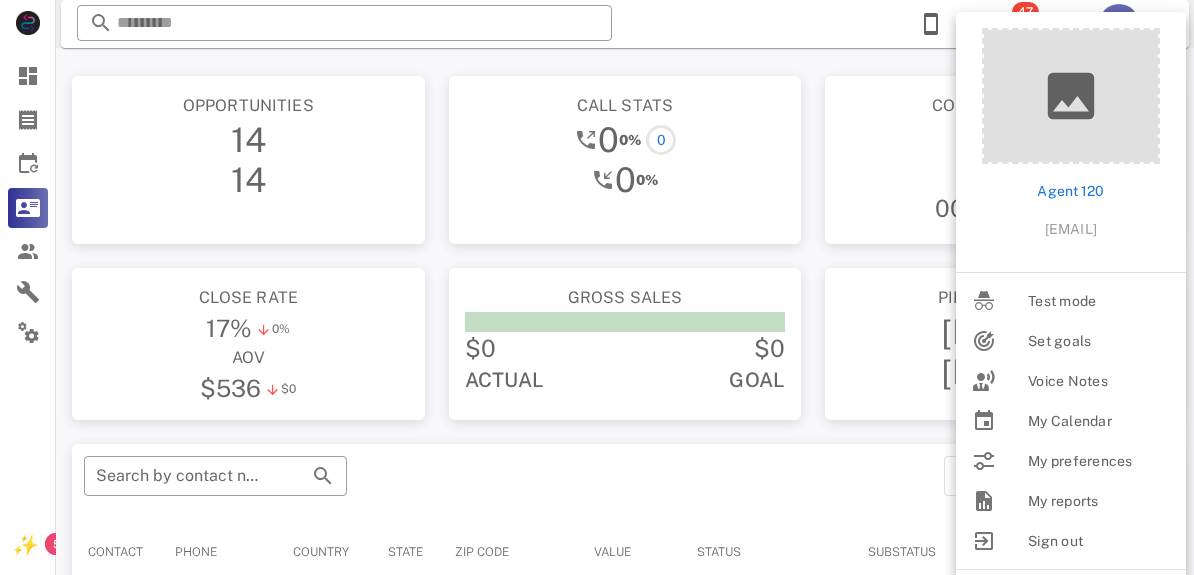 click on "[NUMBER] [BRAND] [BRAND] [BRAND]" at bounding box center [625, 24] 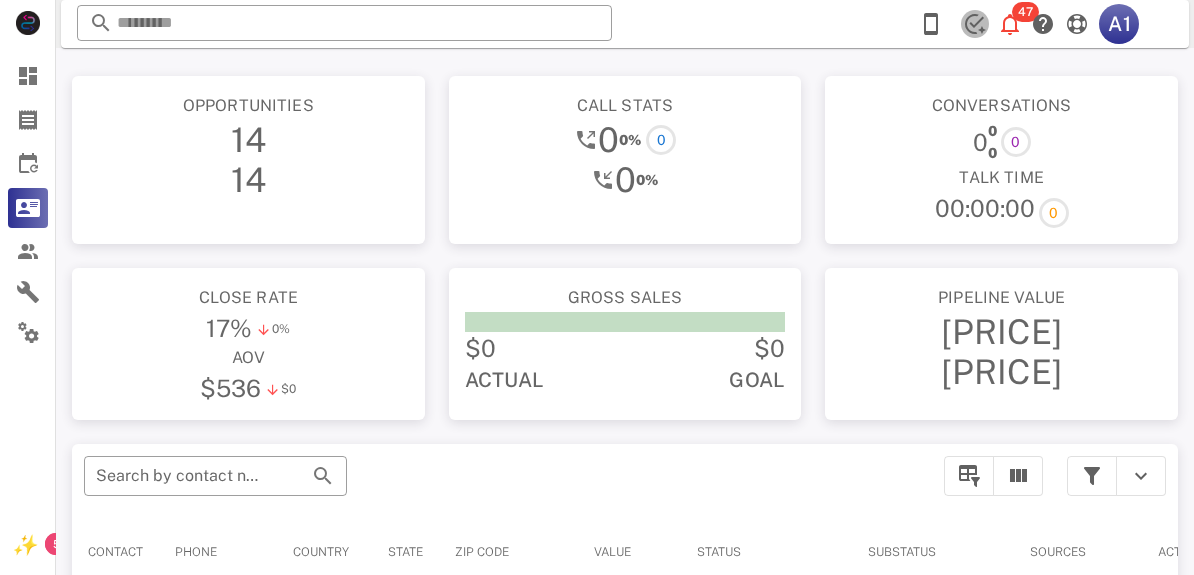 click at bounding box center [975, 24] 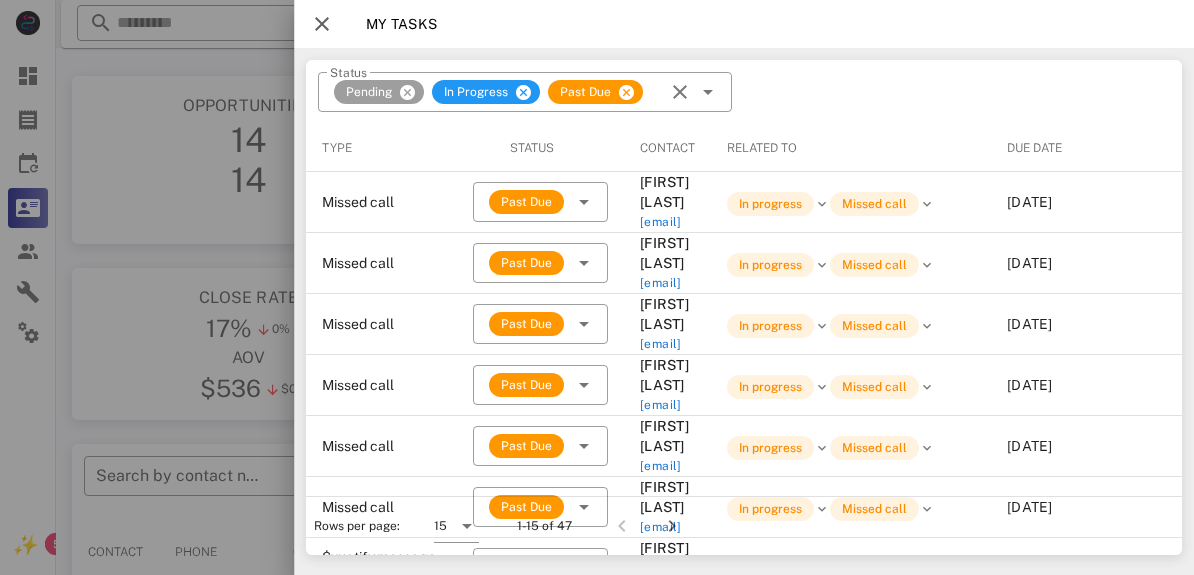 click at bounding box center [322, 24] 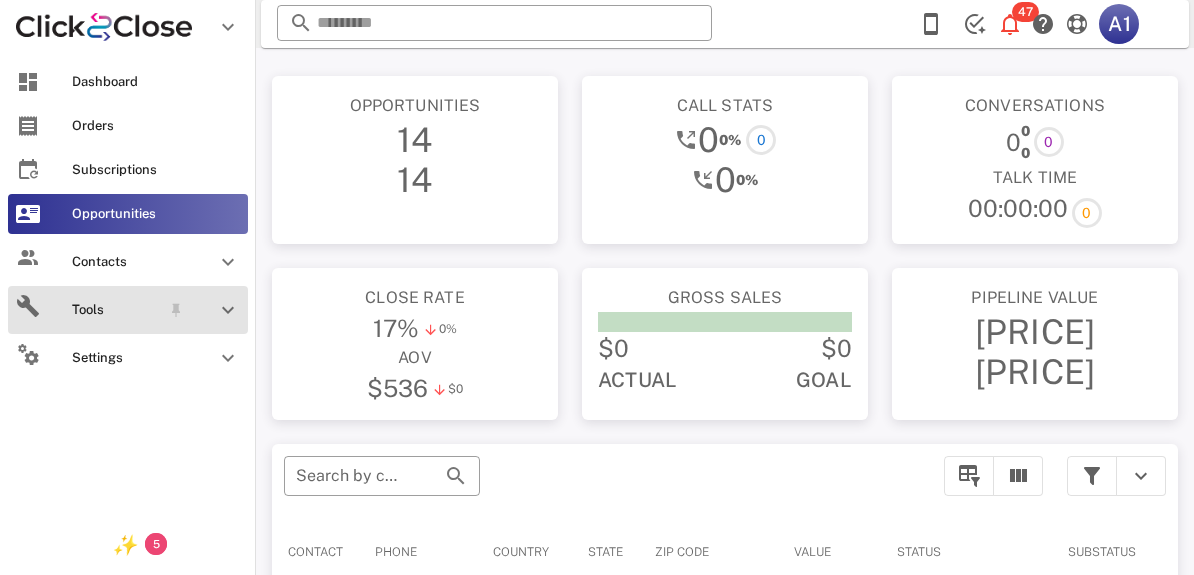 click at bounding box center (228, 310) 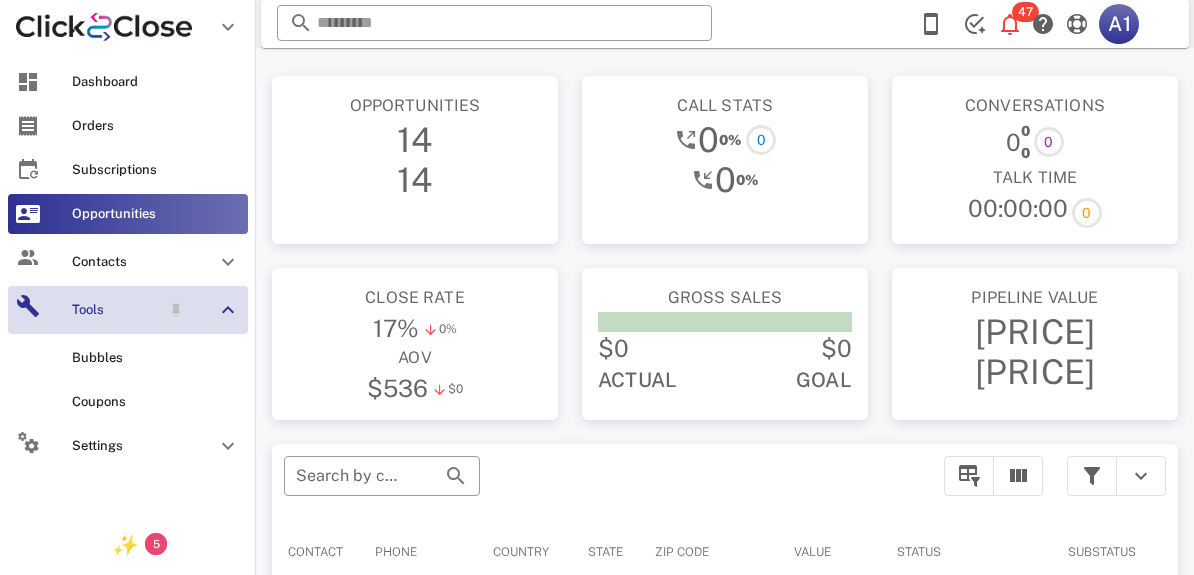 click at bounding box center [228, 310] 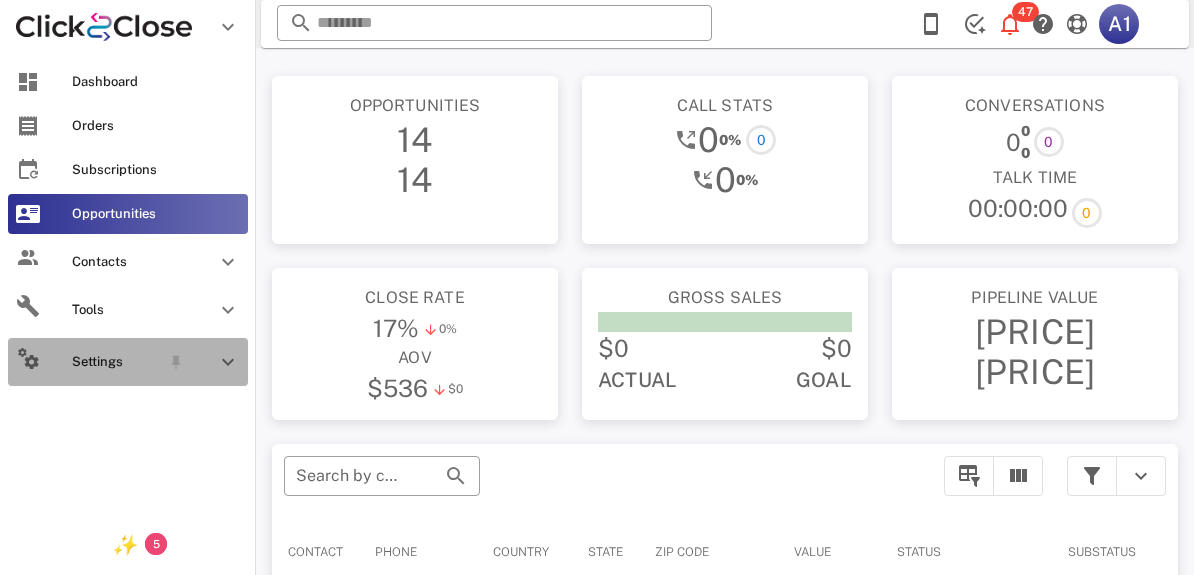 click at bounding box center [228, 362] 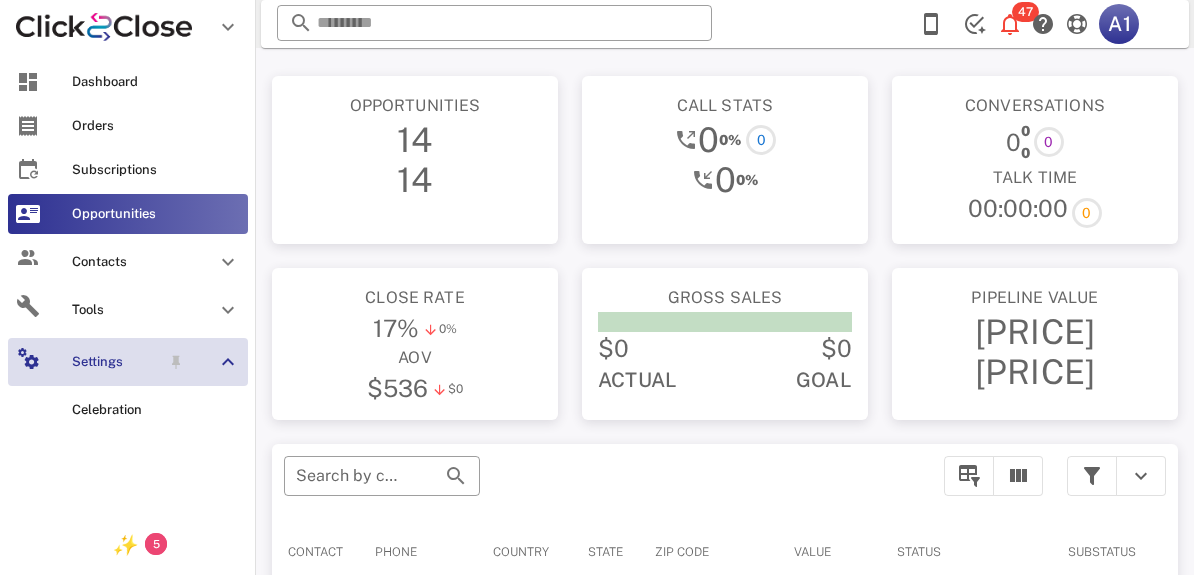 click at bounding box center (228, 362) 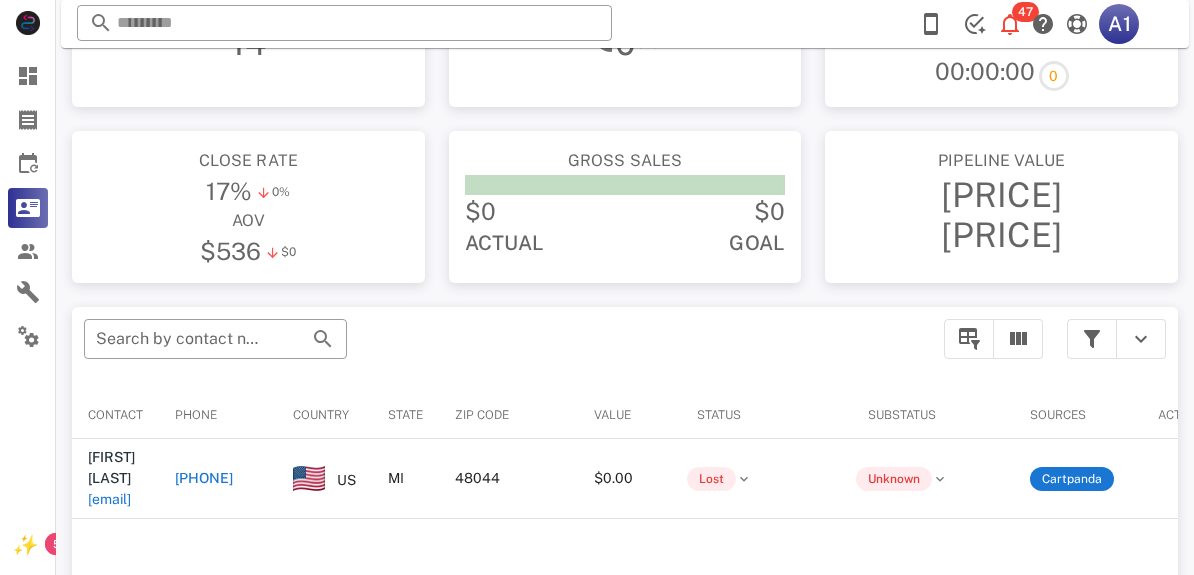 scroll, scrollTop: 182, scrollLeft: 0, axis: vertical 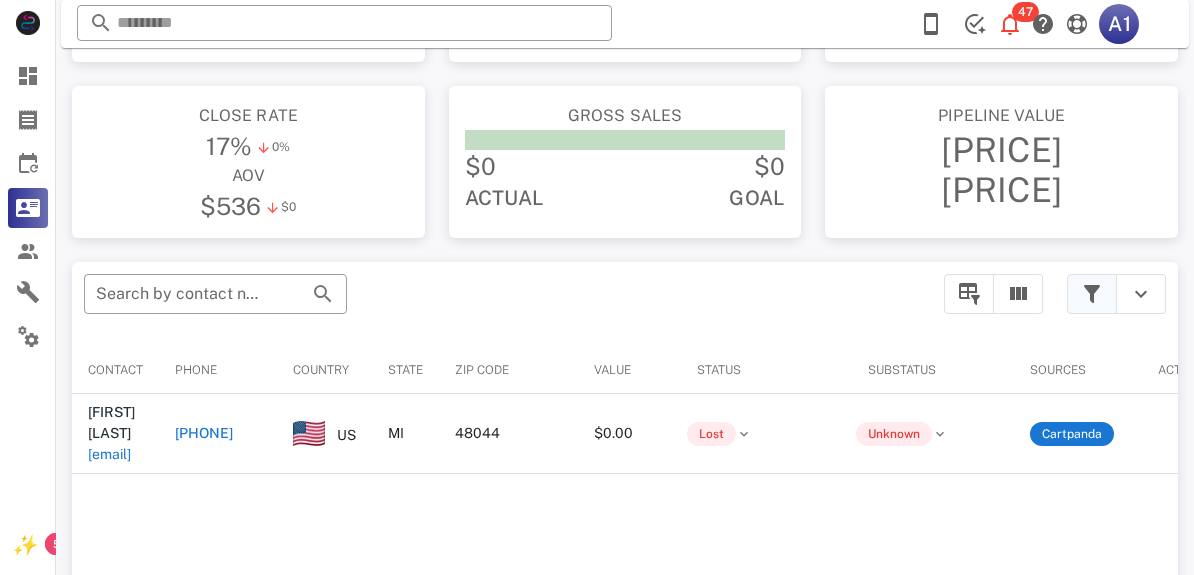 click at bounding box center (1092, 294) 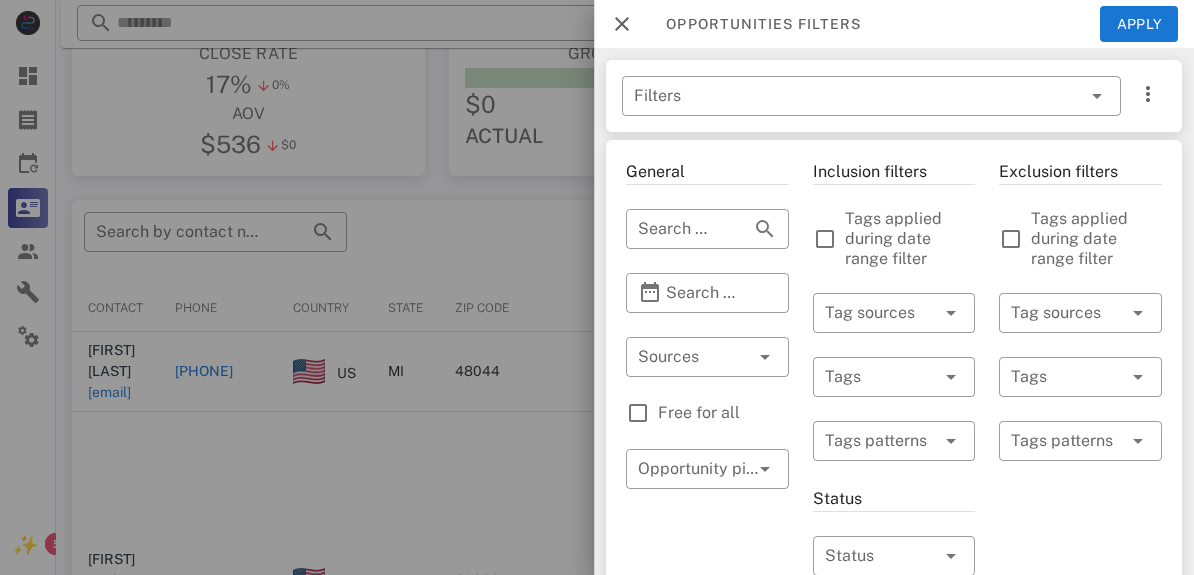 scroll, scrollTop: 240, scrollLeft: 0, axis: vertical 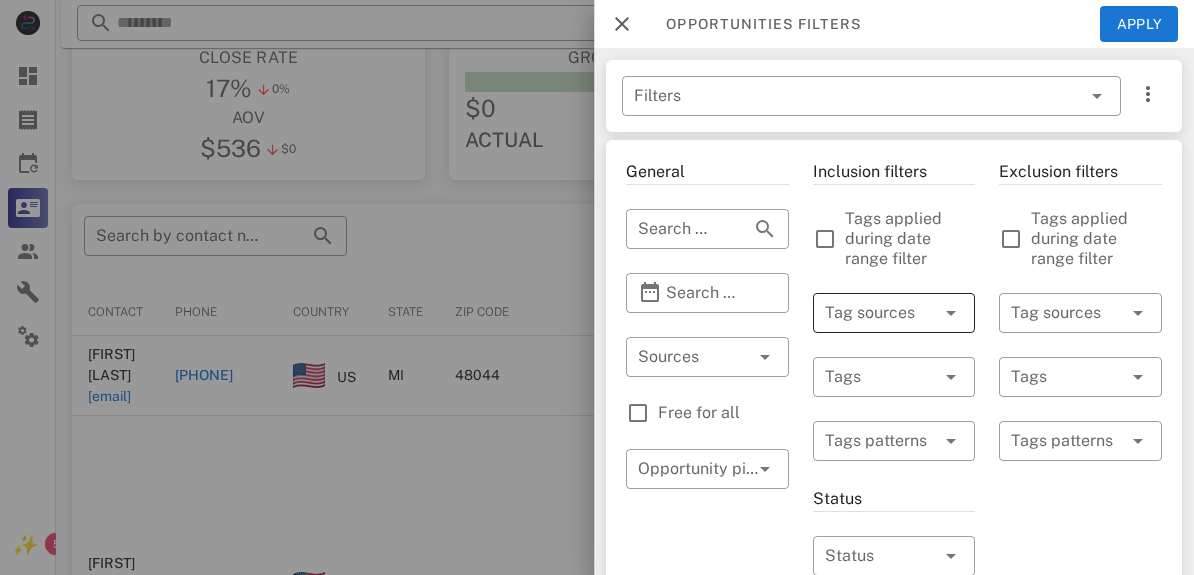 click at bounding box center (951, 313) 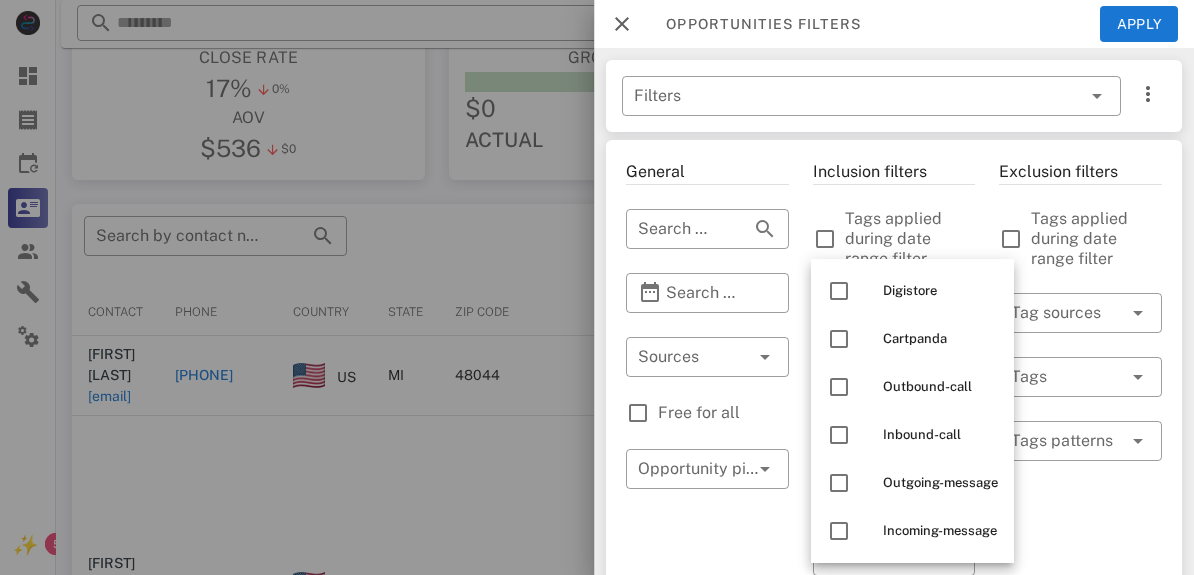 scroll, scrollTop: 0, scrollLeft: 0, axis: both 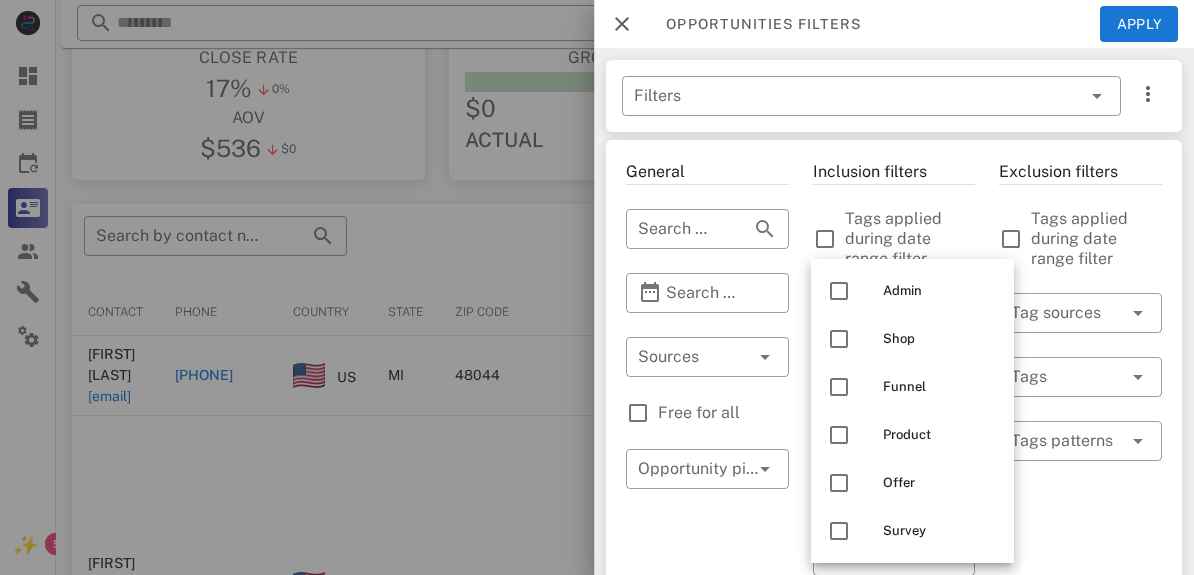 click on "General ​ Search by contact name, email or phone ​ Search Date Range ​ Sources Free for all ​ Opportunity pipelines" at bounding box center [707, 743] 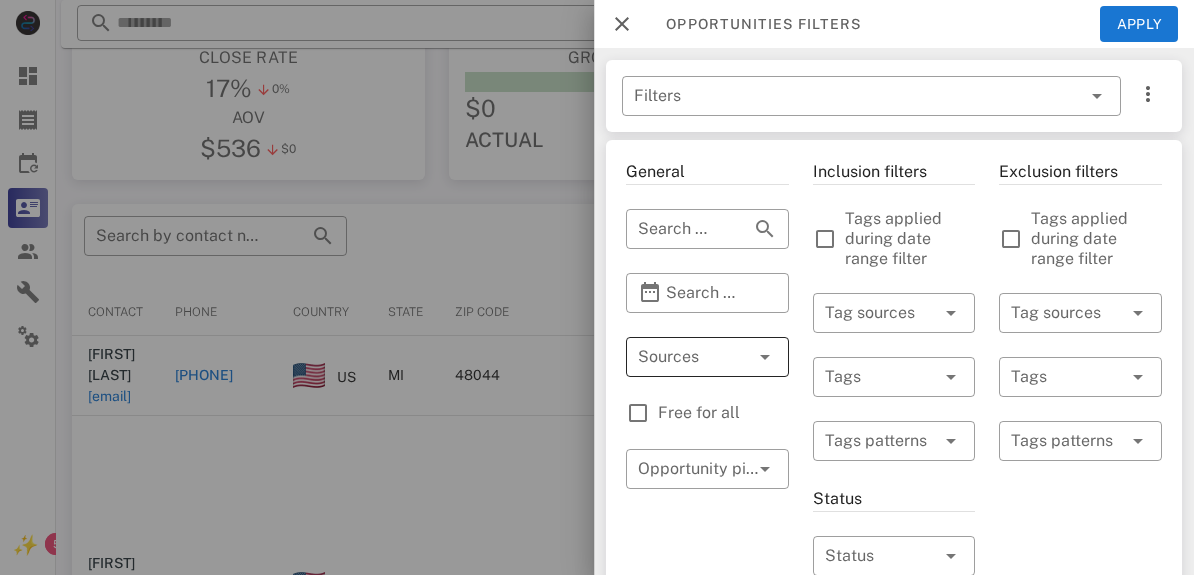 click at bounding box center (765, 357) 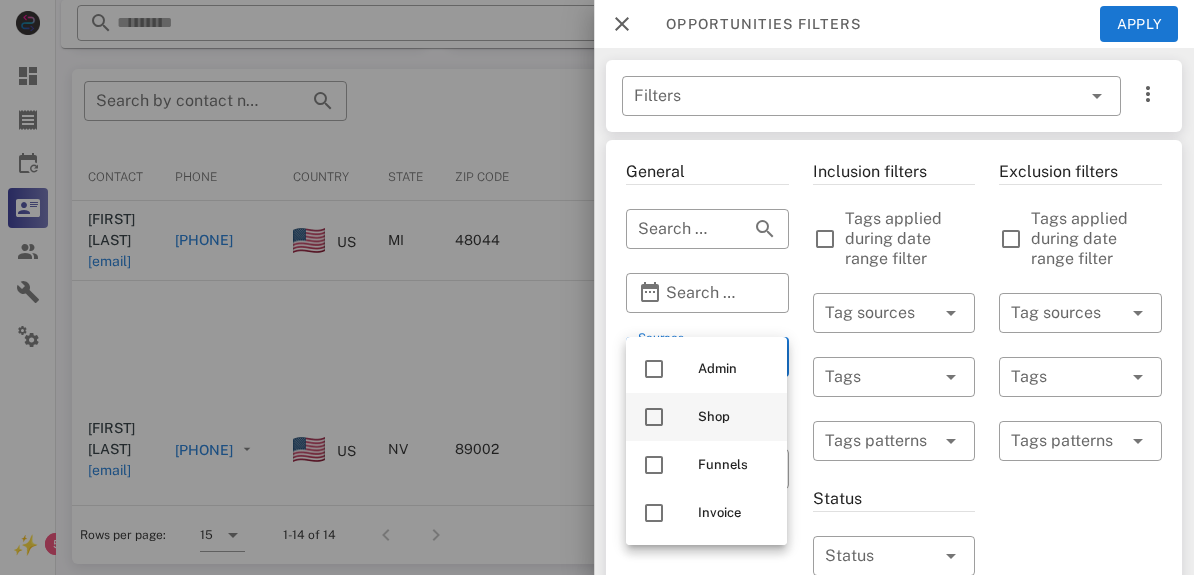 scroll, scrollTop: 380, scrollLeft: 0, axis: vertical 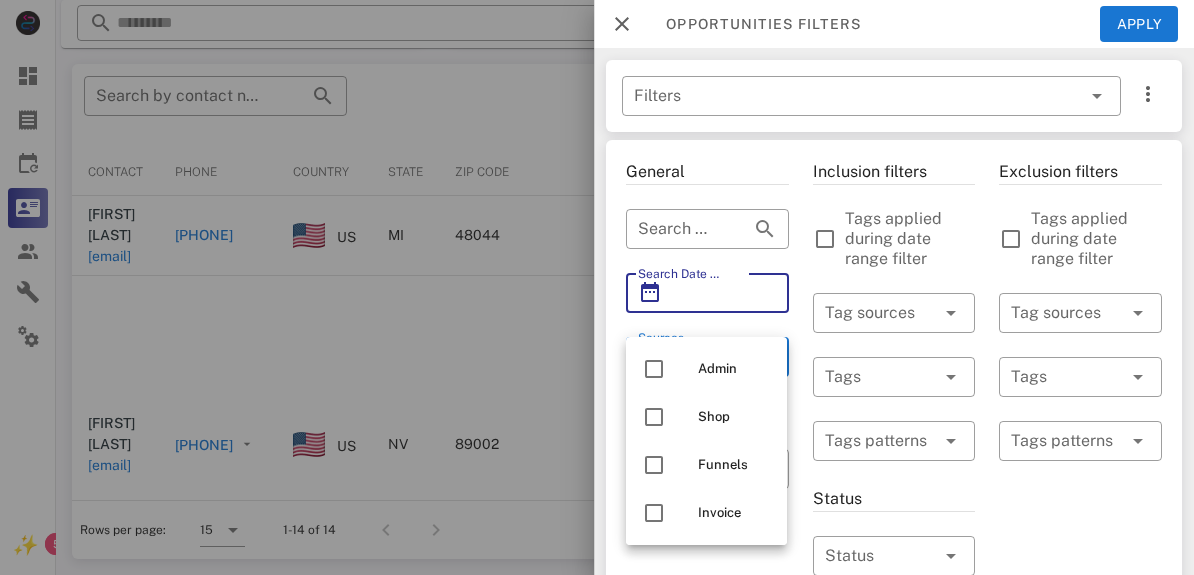 click on "Search Date Range" at bounding box center (707, 293) 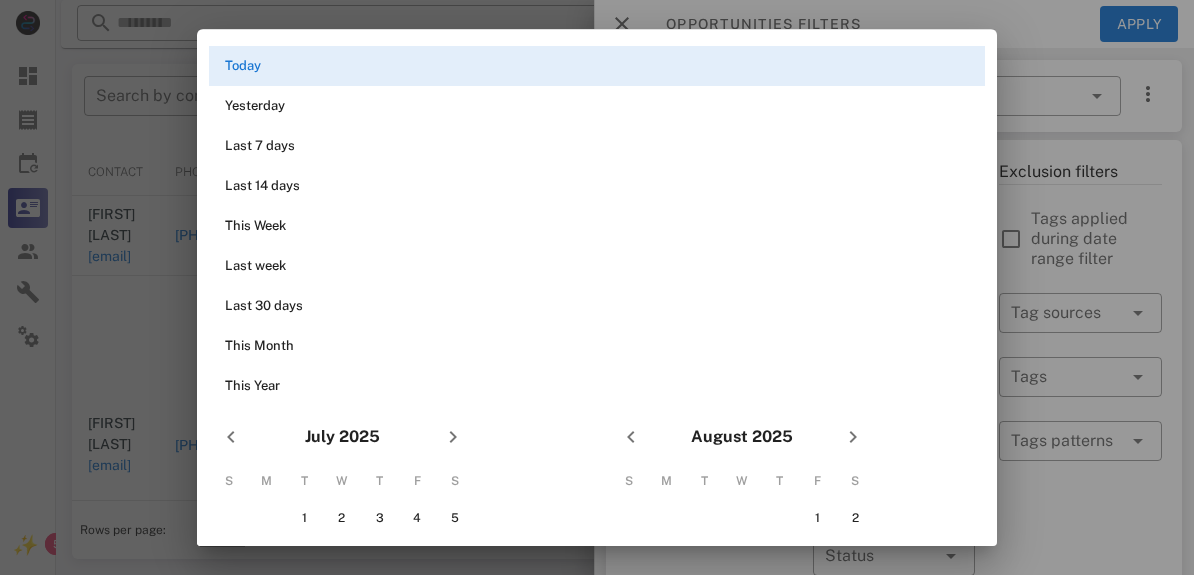click at bounding box center [597, 287] 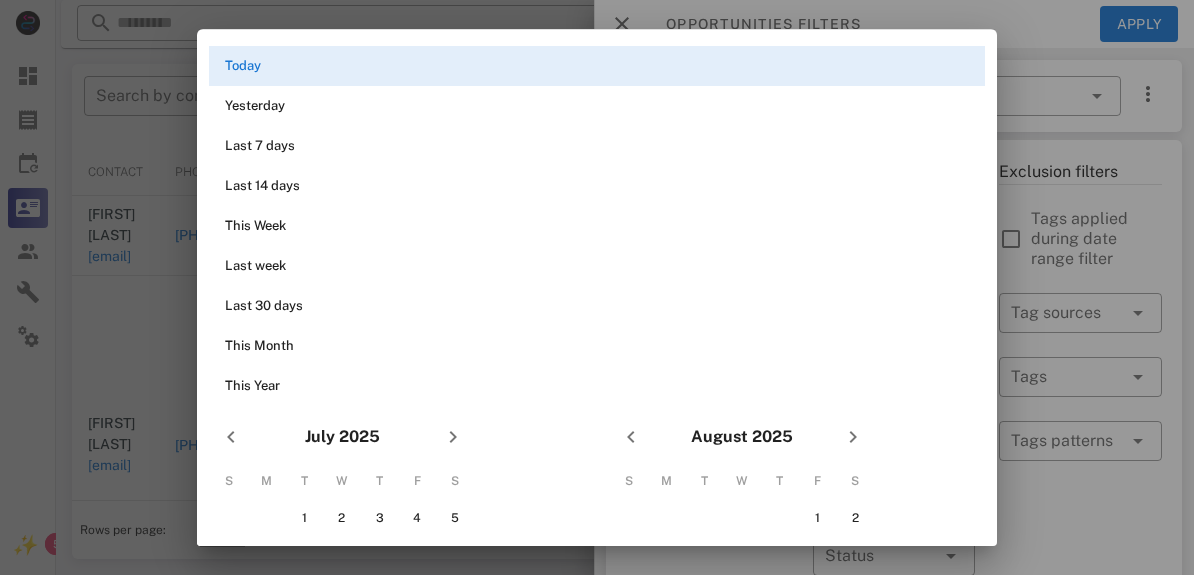 click on "Today Yesterday Last 7 days Last 14 days This Week Last week Last 30 days This Month This Year July 2025 S M T W T F S 1 2 3 4 5 6 7 8 9 10 11 12 13 14 15 16 17 18 19 20 21 22 23 24 25 26 27 28 29 30 31 August 2025 S M T W T F S 1 2 3 4 5 6 7 8 9 10 11 12 13 14 15 16 17 18 19 20 21 22 23 24 25 26 27 28 29 30 31" at bounding box center [597, 366] 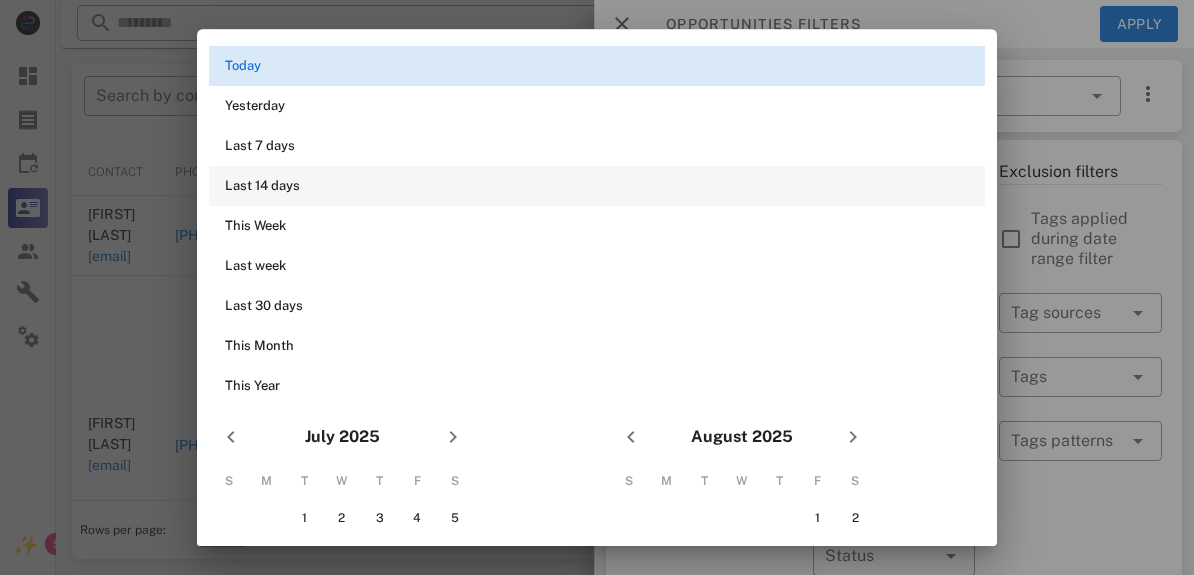 click on "Today" at bounding box center (597, 66) 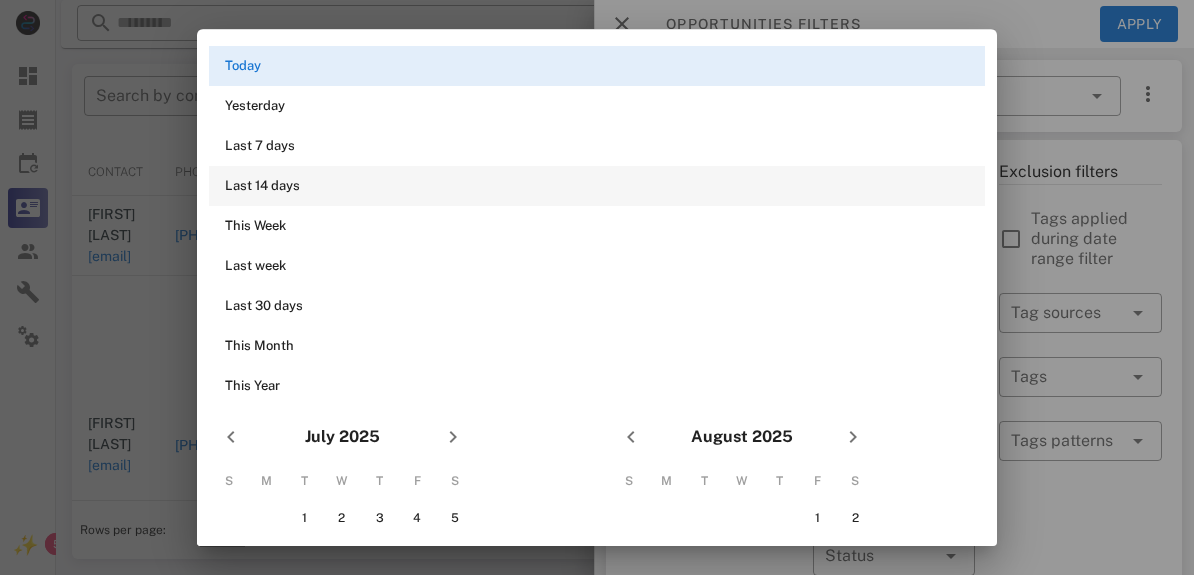 click at bounding box center [597, 287] 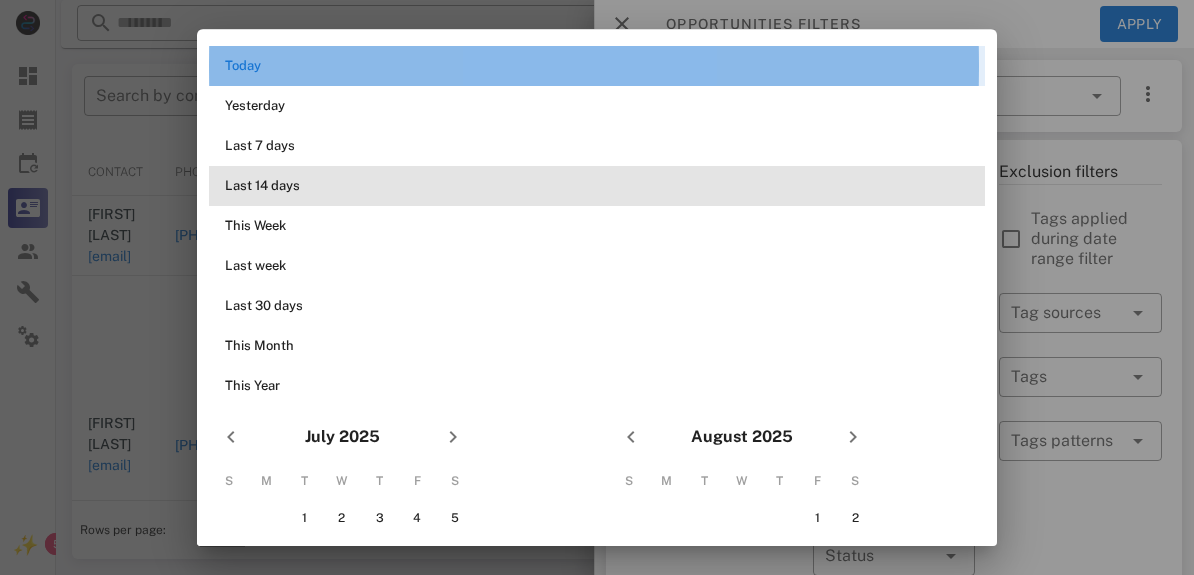 click on "Last 14 days" at bounding box center [597, 186] 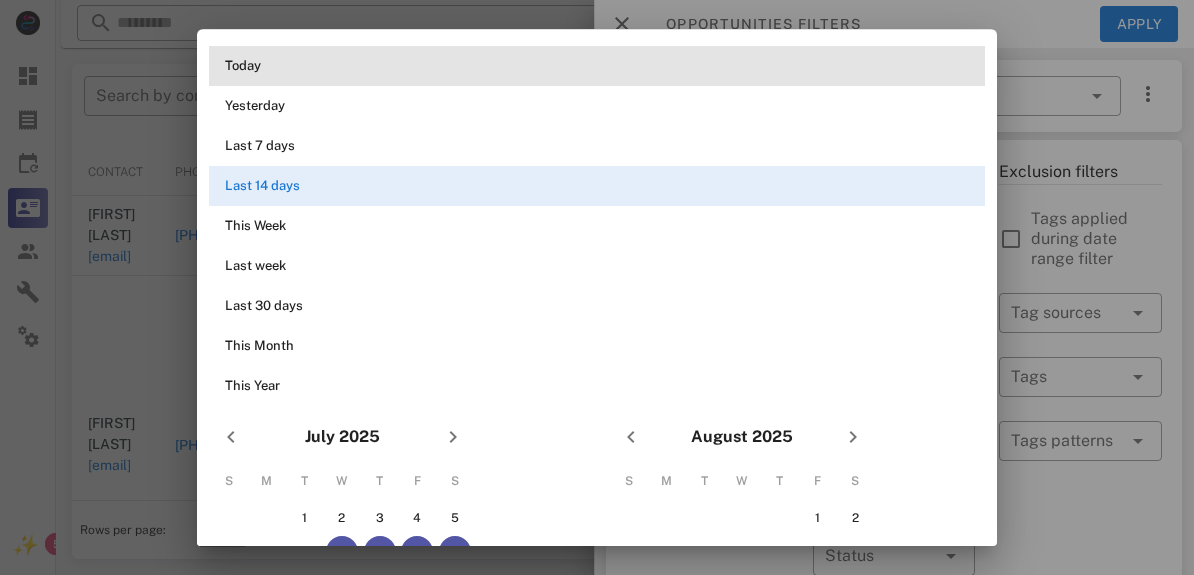 click on "Today" at bounding box center (597, 66) 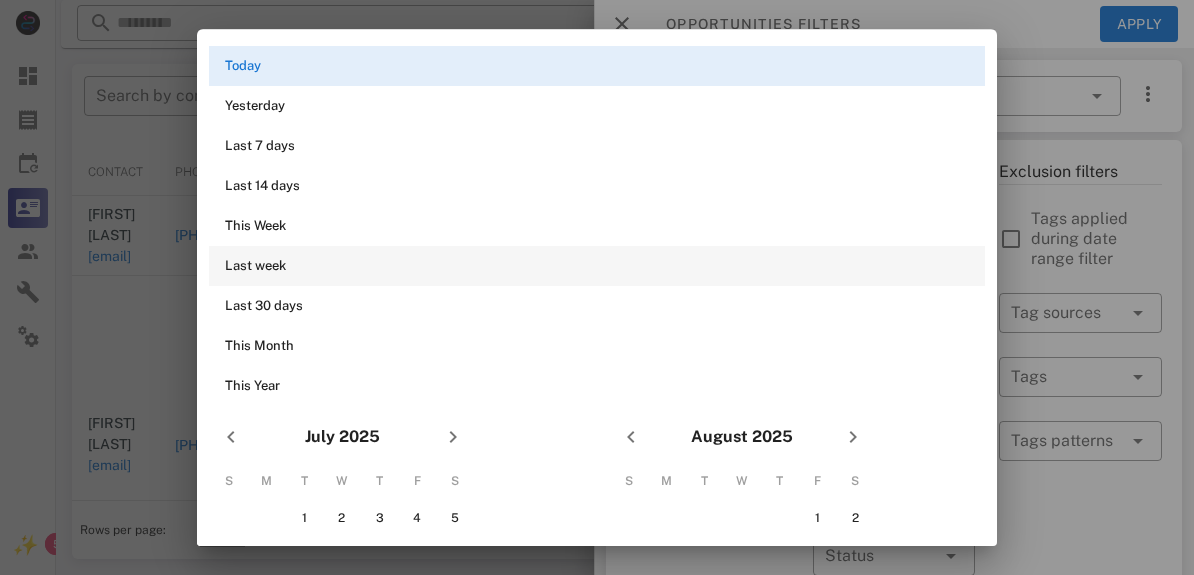 scroll, scrollTop: 206, scrollLeft: 0, axis: vertical 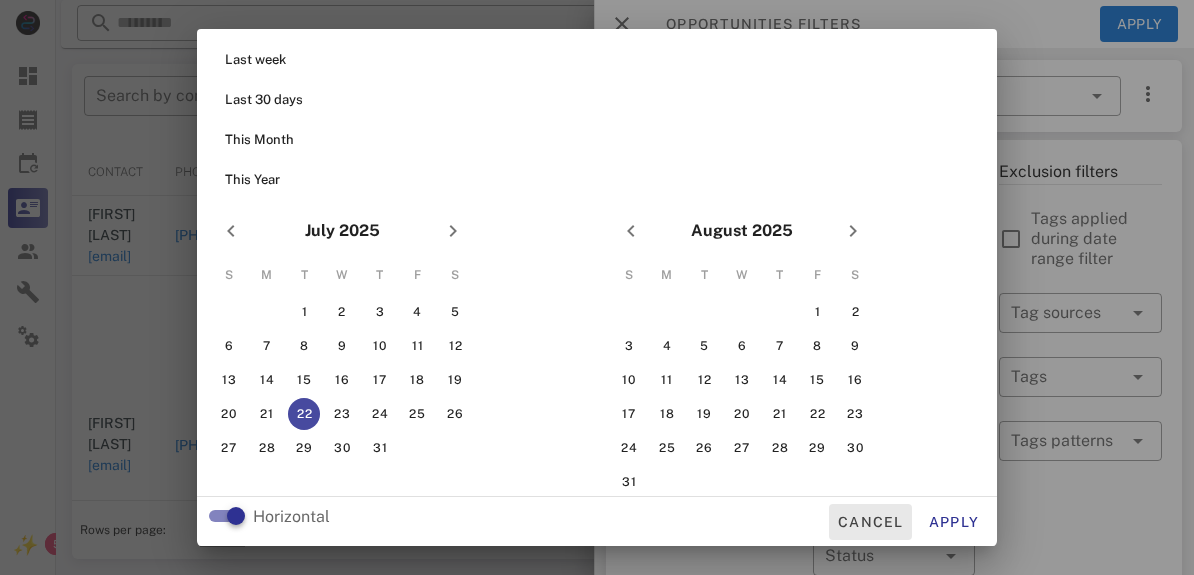 click on "Cancel" at bounding box center (870, 522) 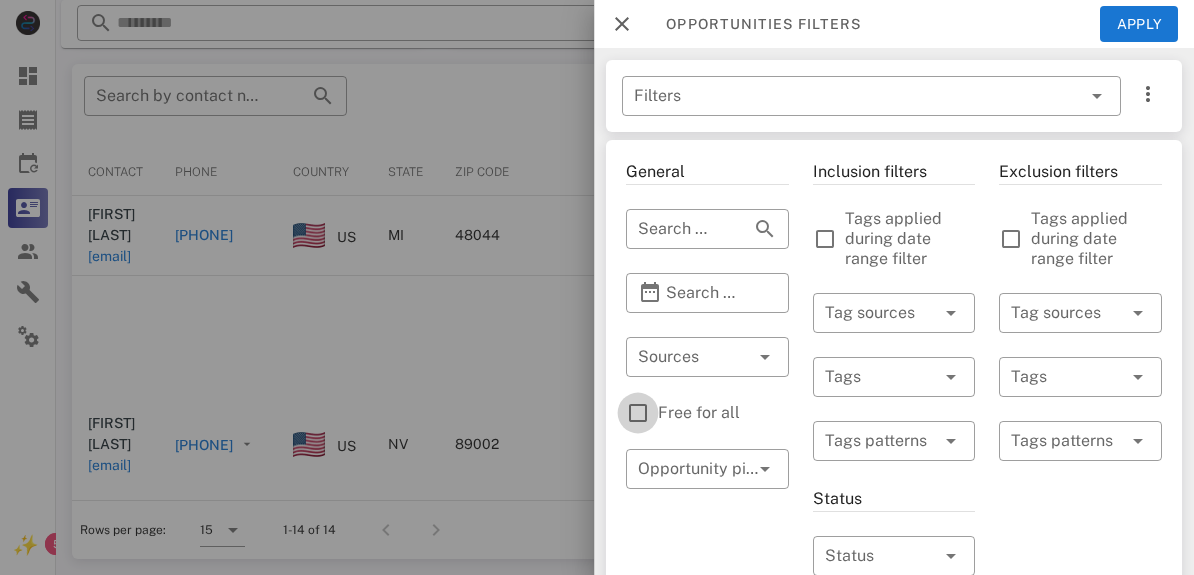 click at bounding box center [638, 413] 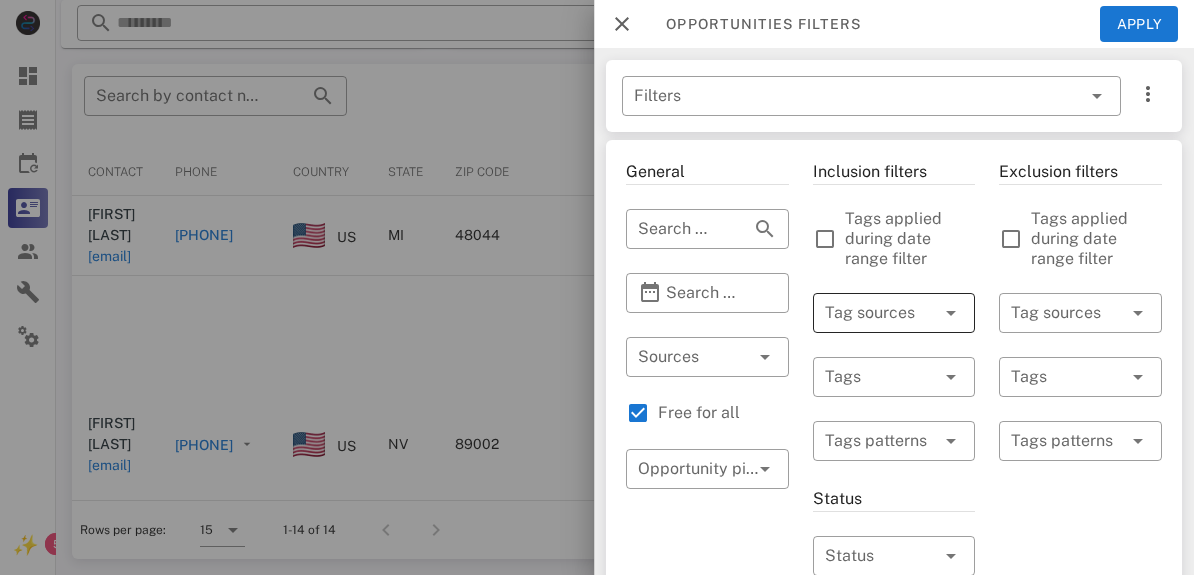 click at bounding box center (866, 313) 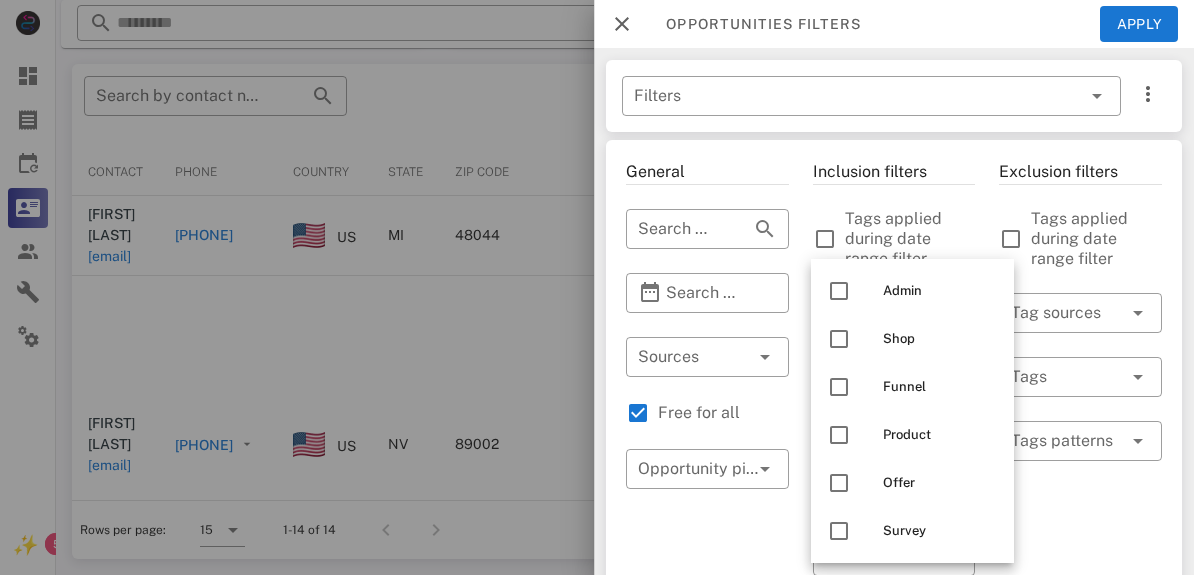 click on "General ​ Search by contact name, email or phone ​ Search Date Range ​ Sources Free for all ​ Opportunity pipelines" at bounding box center (707, 743) 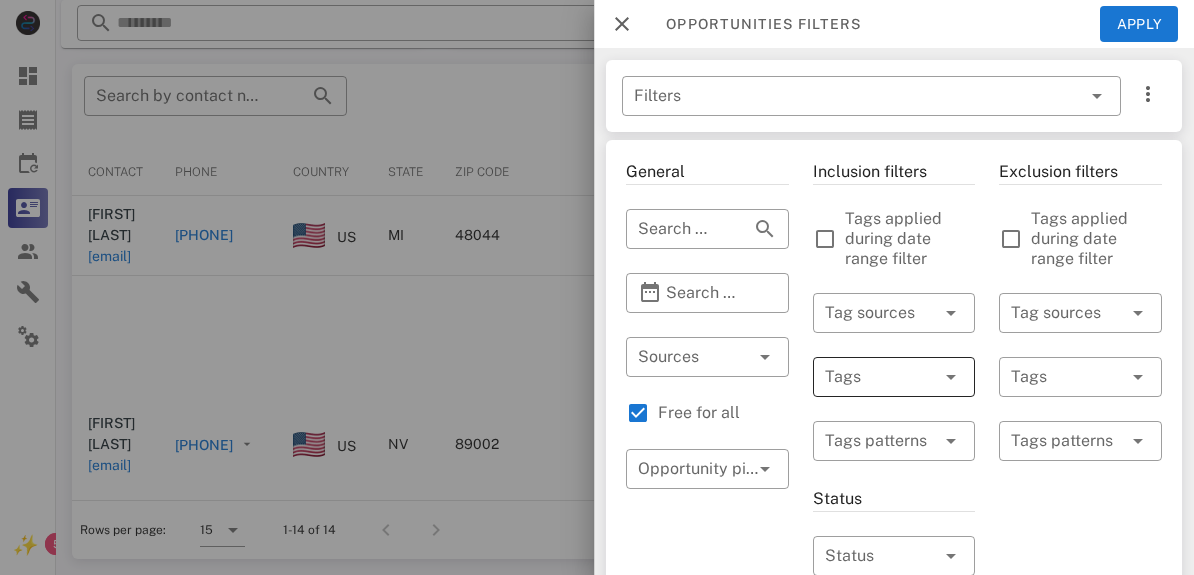 click at bounding box center [866, 377] 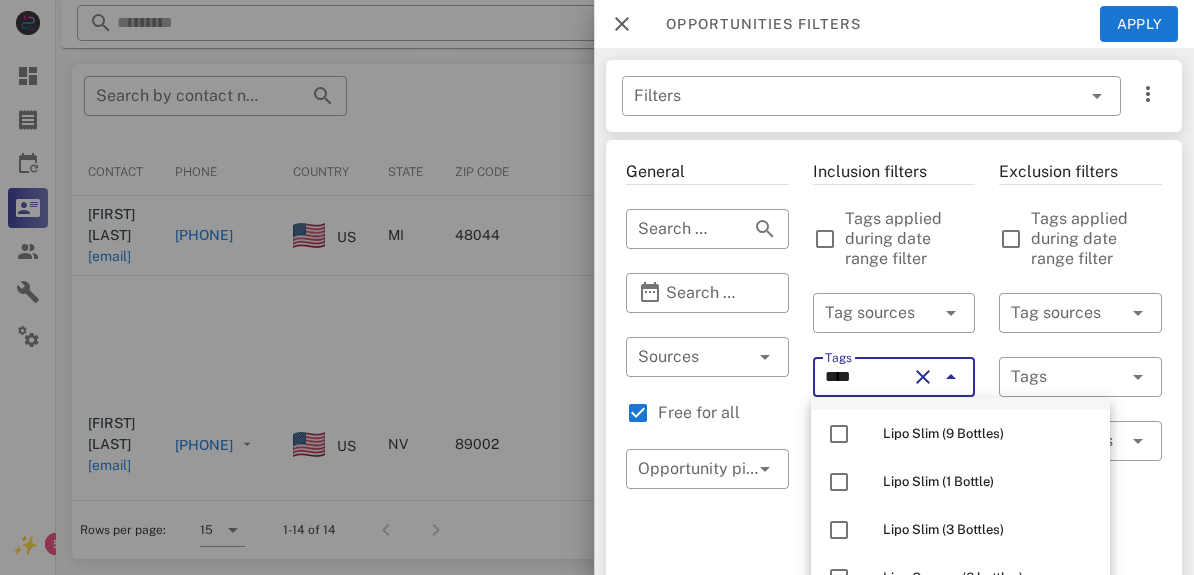 scroll, scrollTop: 128, scrollLeft: 0, axis: vertical 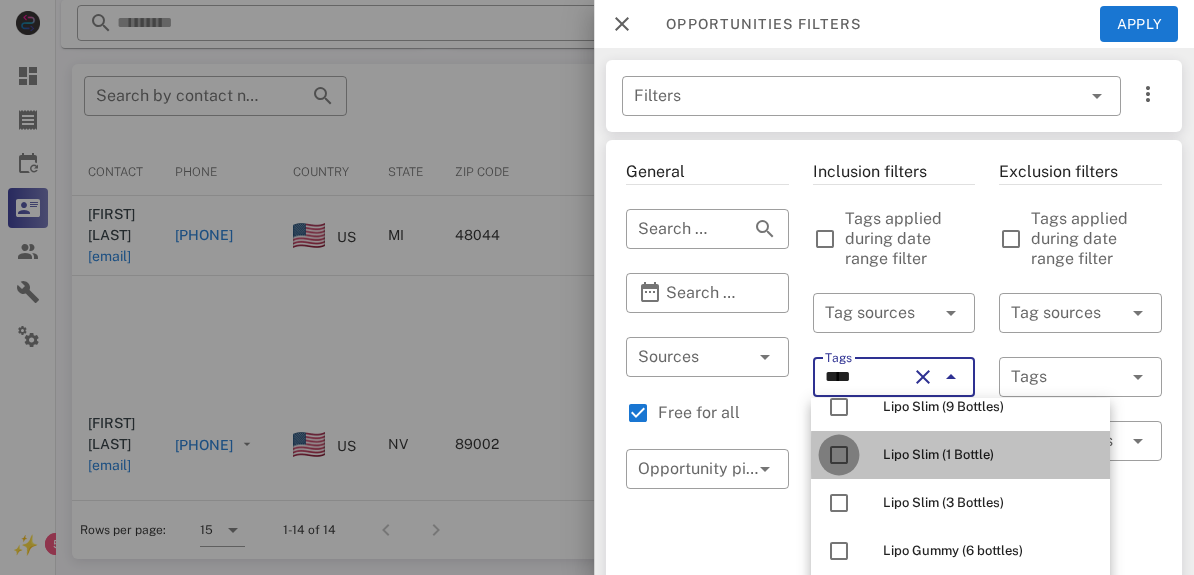 click at bounding box center (839, 455) 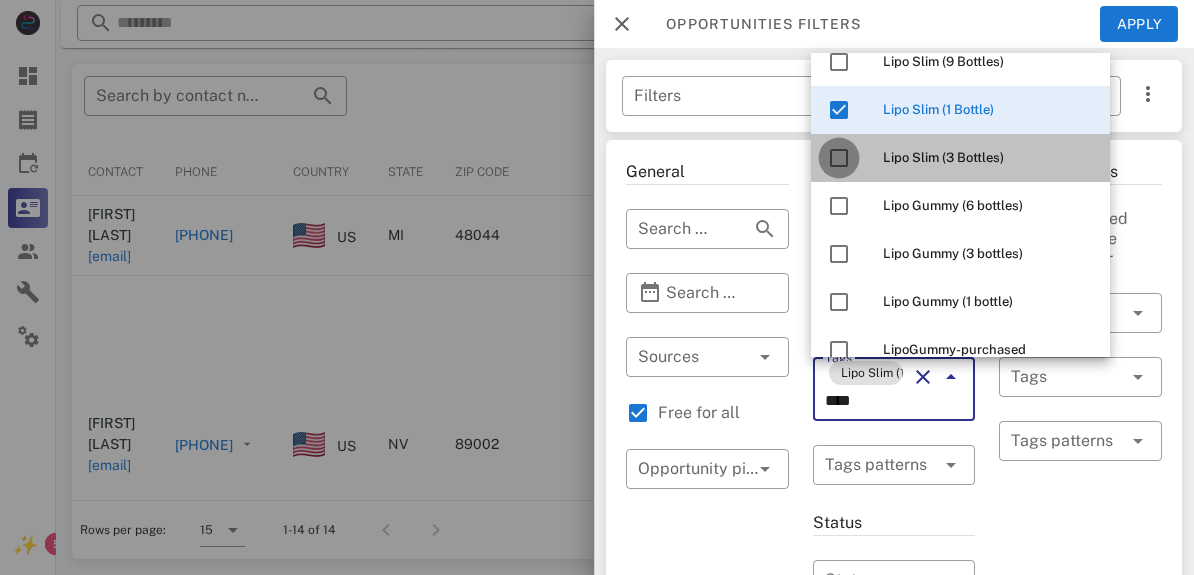 click at bounding box center [839, 158] 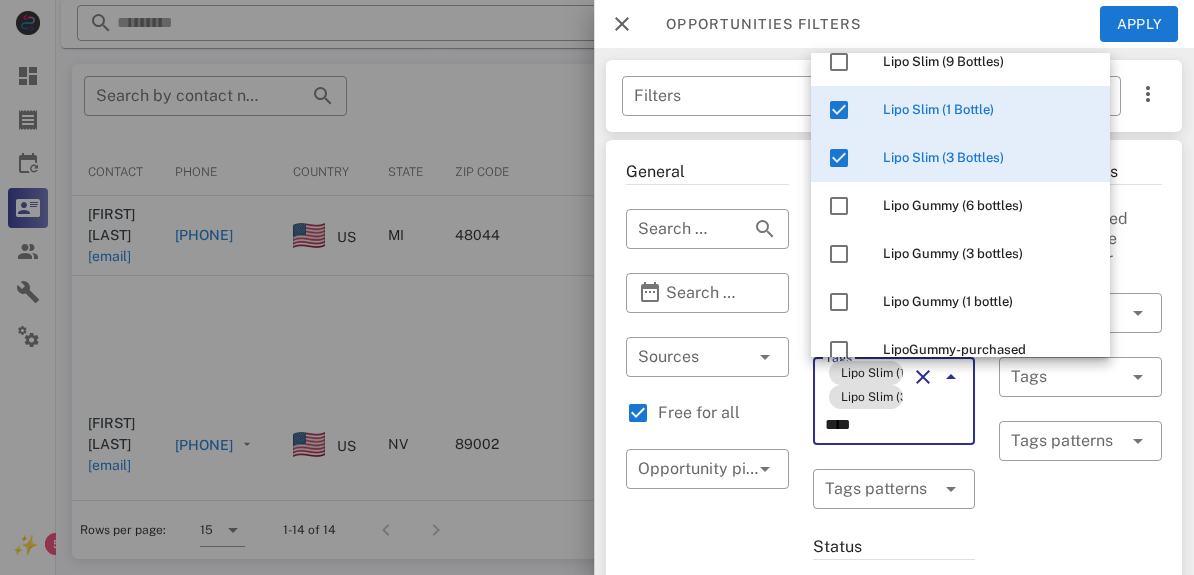 type on "****" 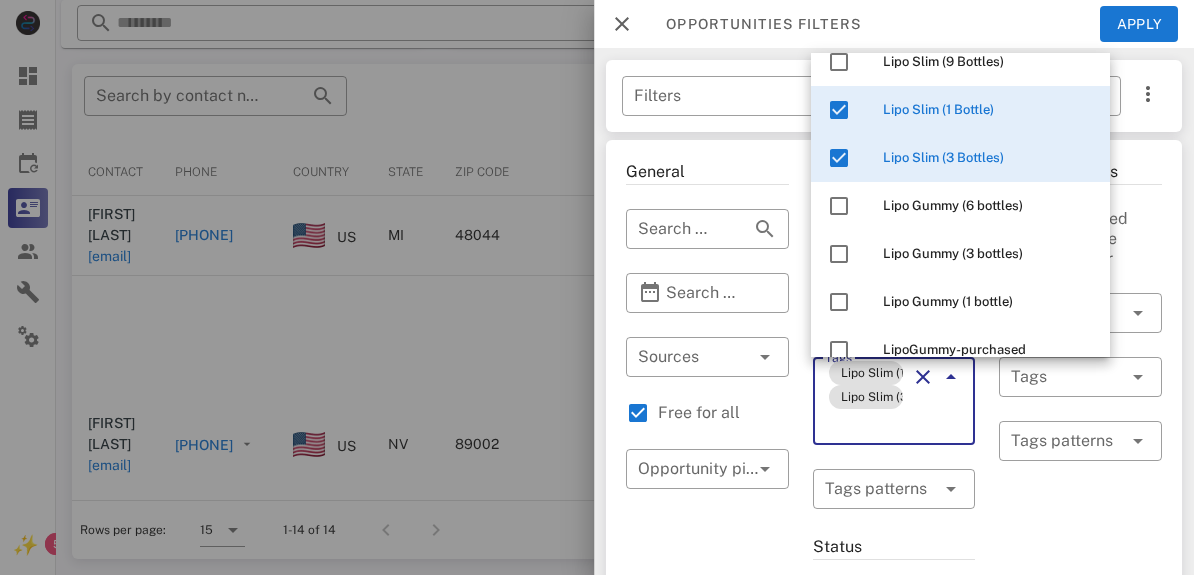 type 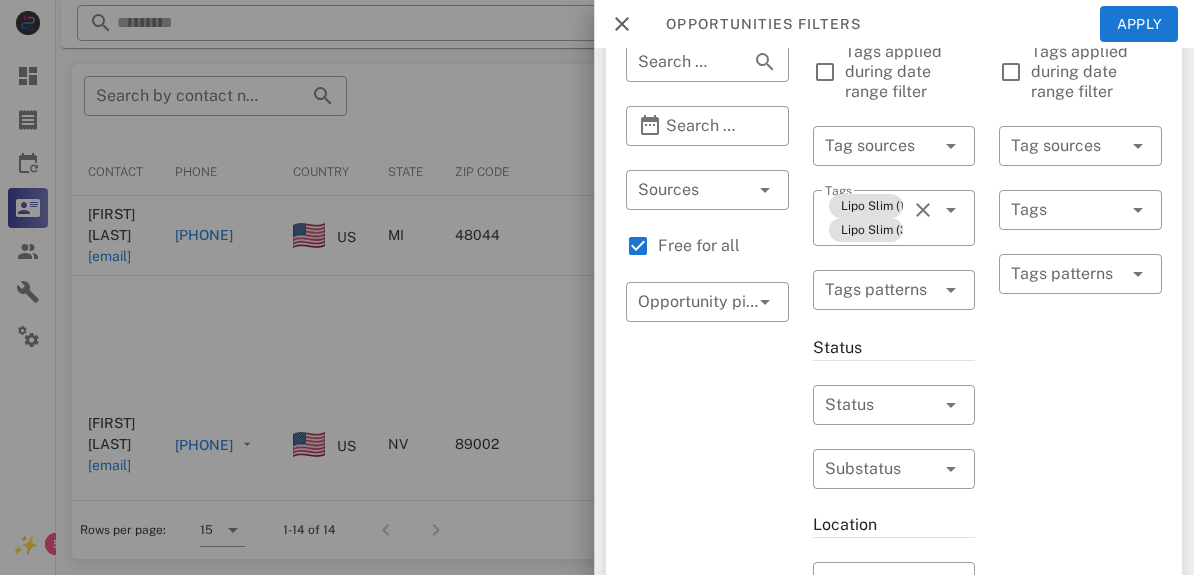 scroll, scrollTop: 228, scrollLeft: 0, axis: vertical 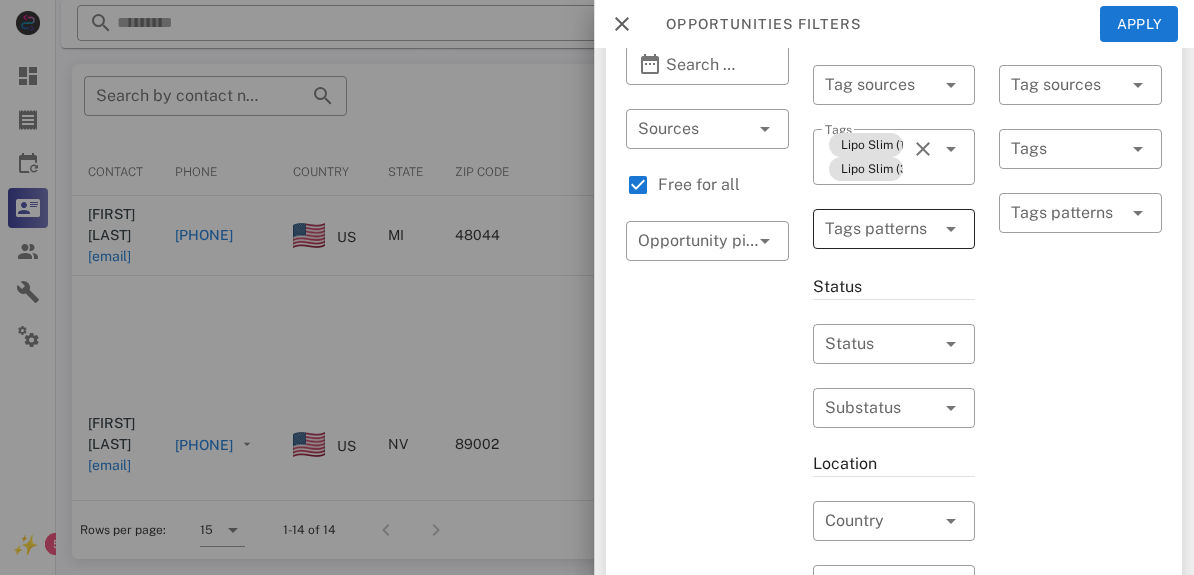 click at bounding box center [951, 229] 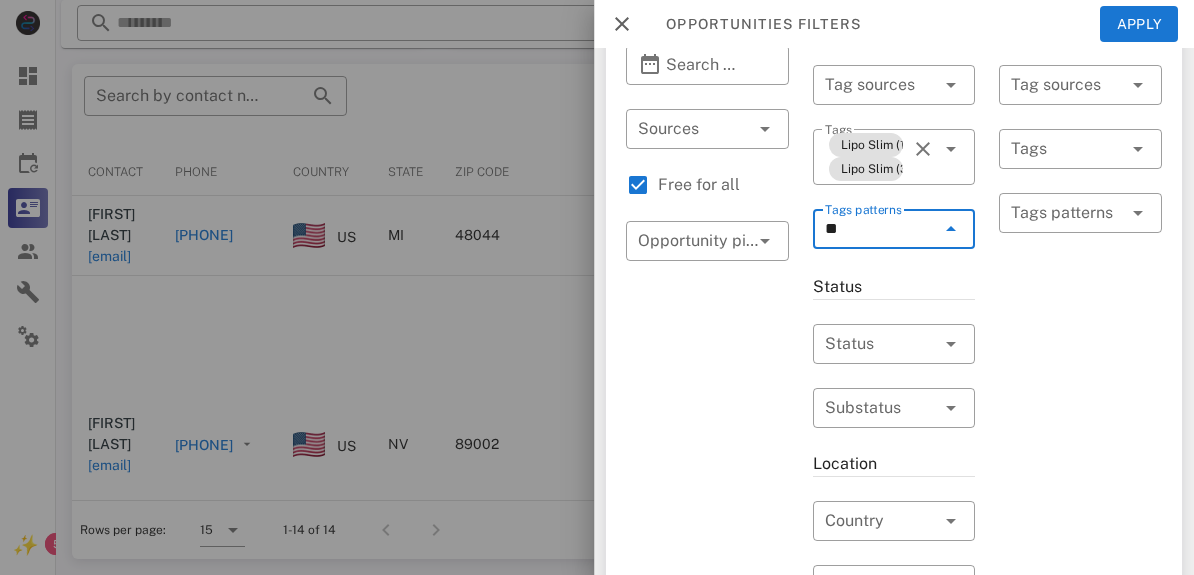 type on "*" 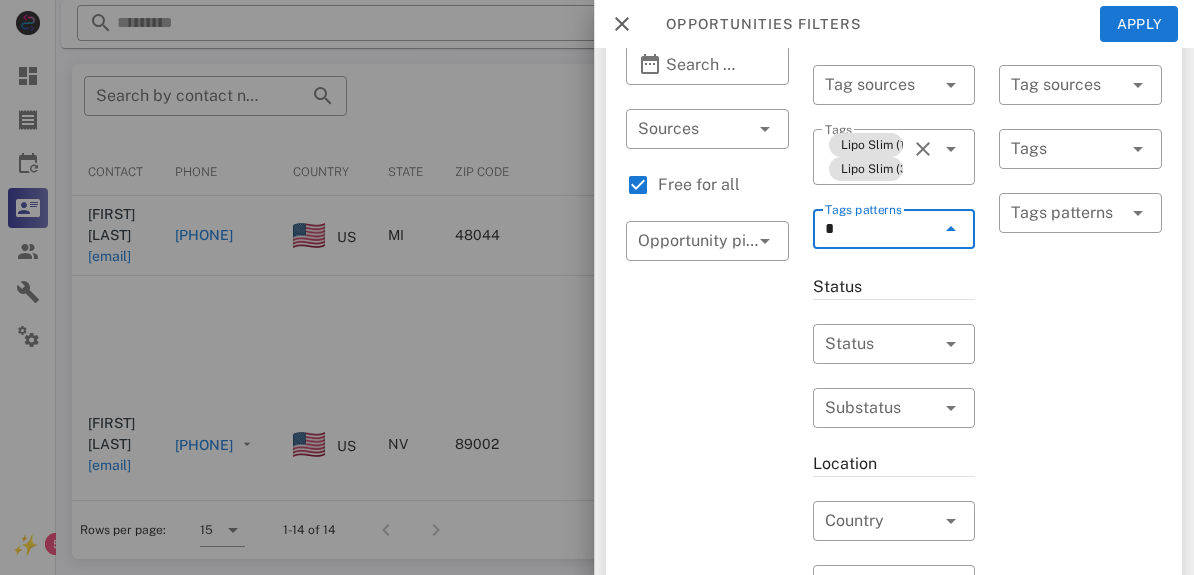 type 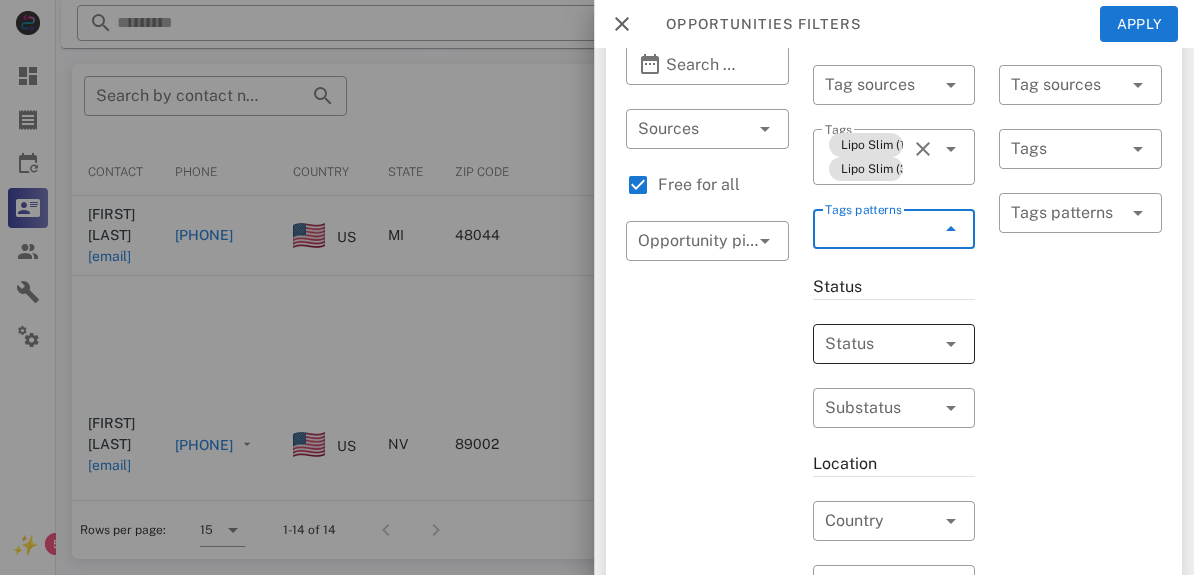 scroll, scrollTop: 310, scrollLeft: 0, axis: vertical 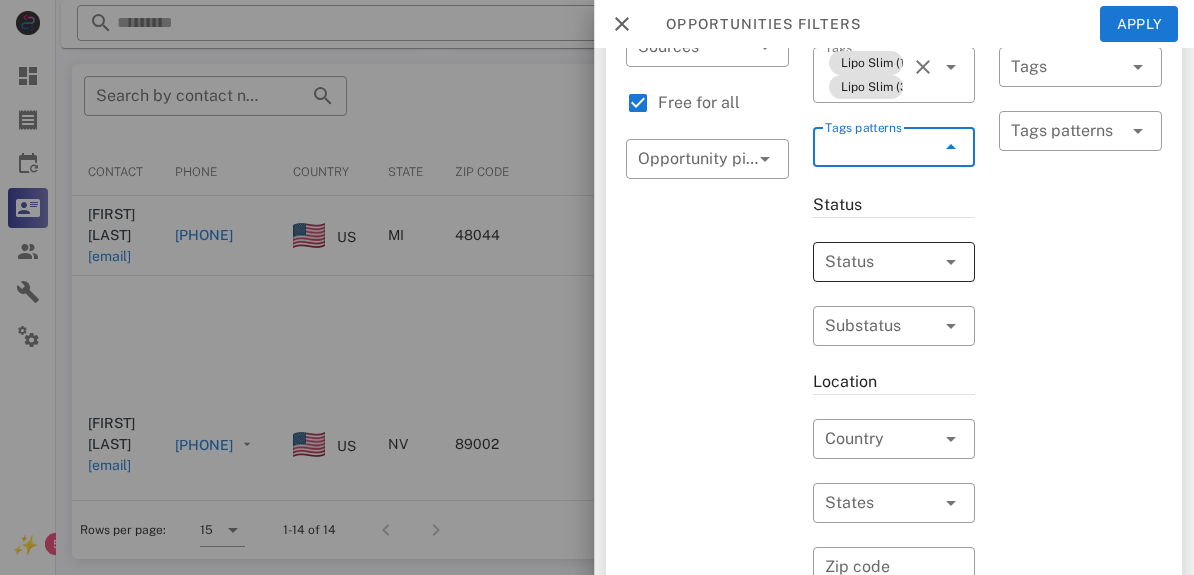 click at bounding box center [951, 262] 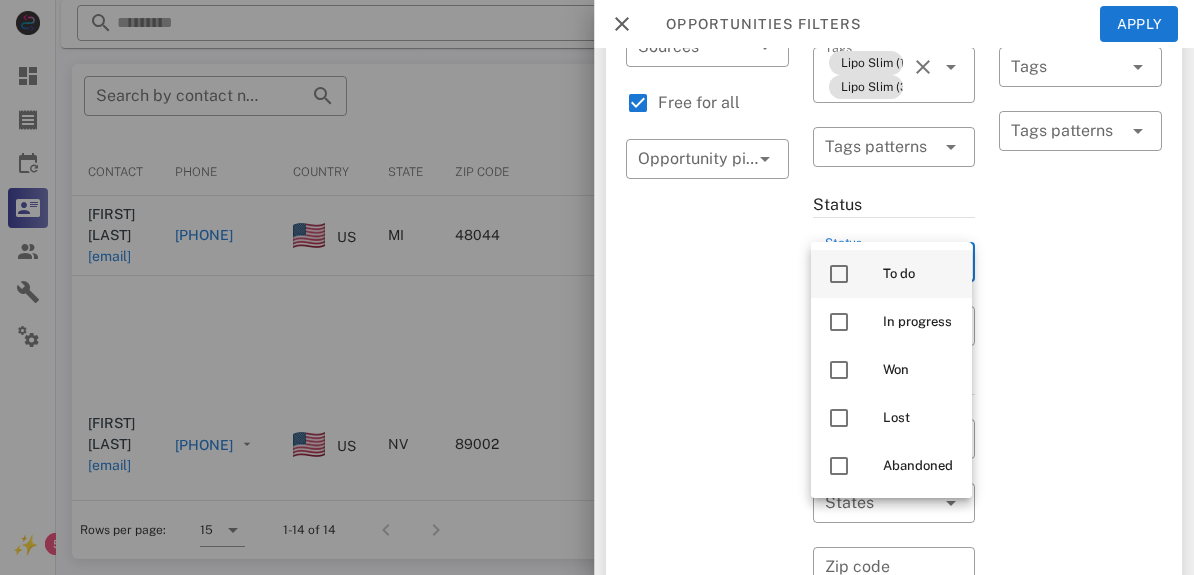 click on "To do" at bounding box center (919, 274) 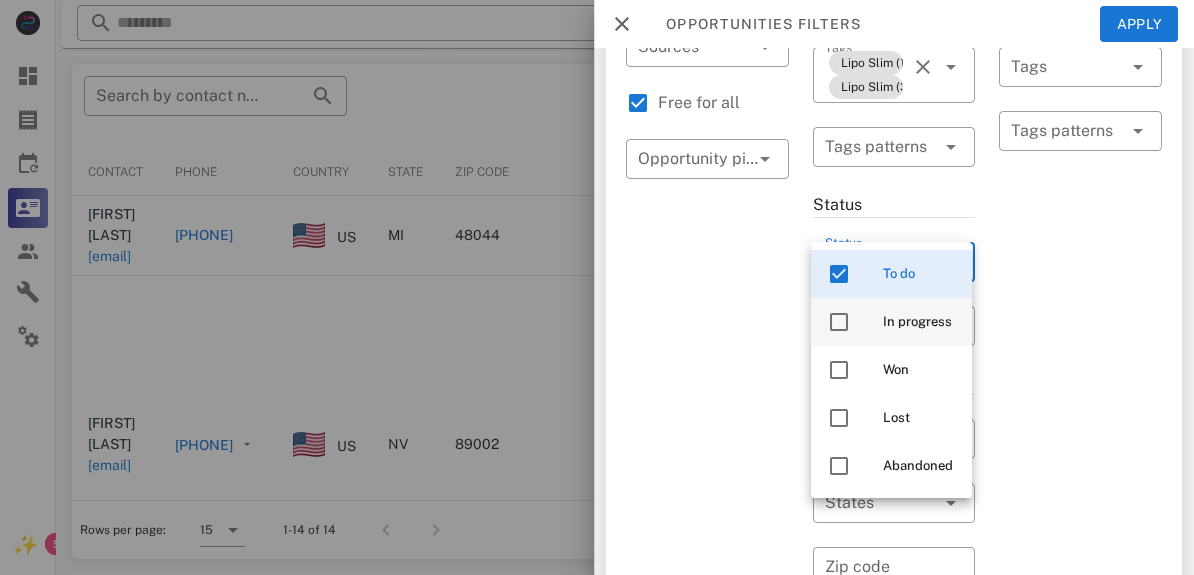 click at bounding box center [839, 322] 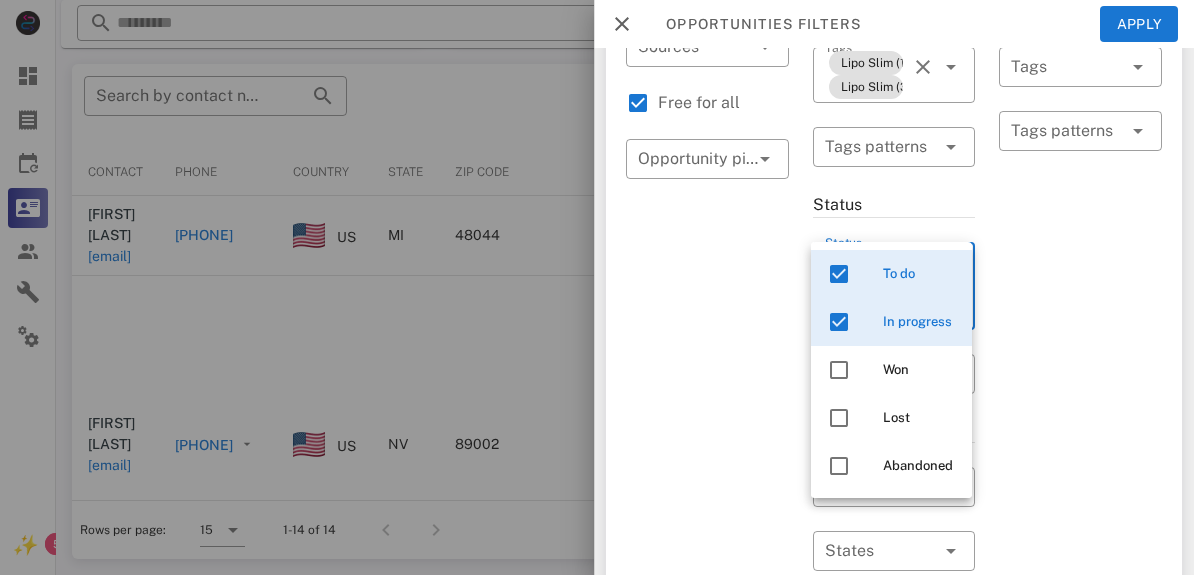 click on "Exclusion filters Tags applied during date range filter ​ Tag sources ​ Tags ​ Tags patterns" at bounding box center (1080, 465) 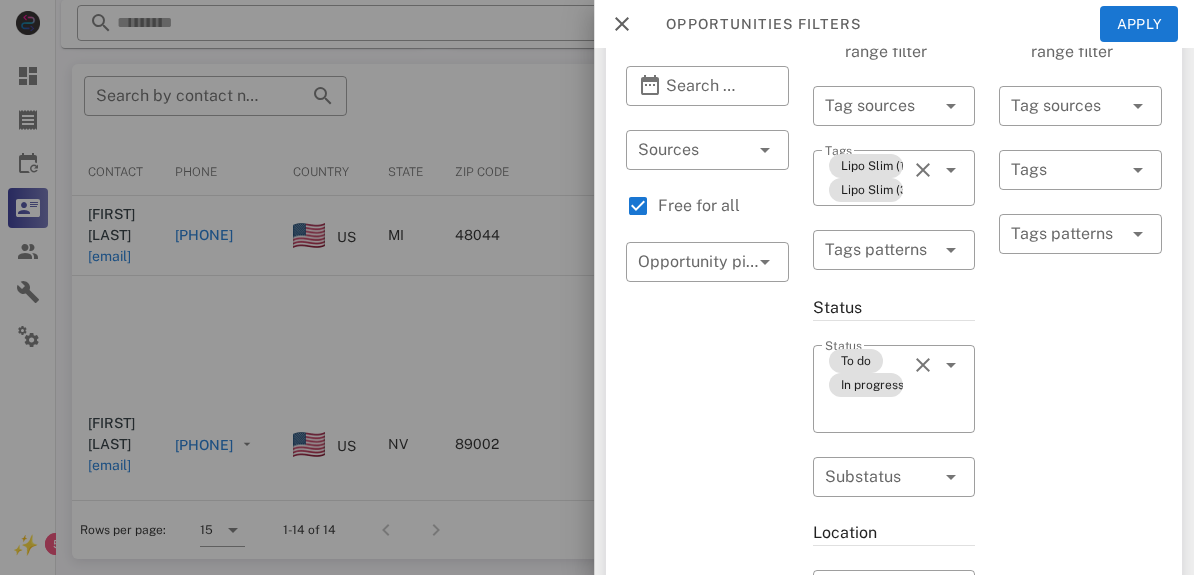 scroll, scrollTop: 193, scrollLeft: 0, axis: vertical 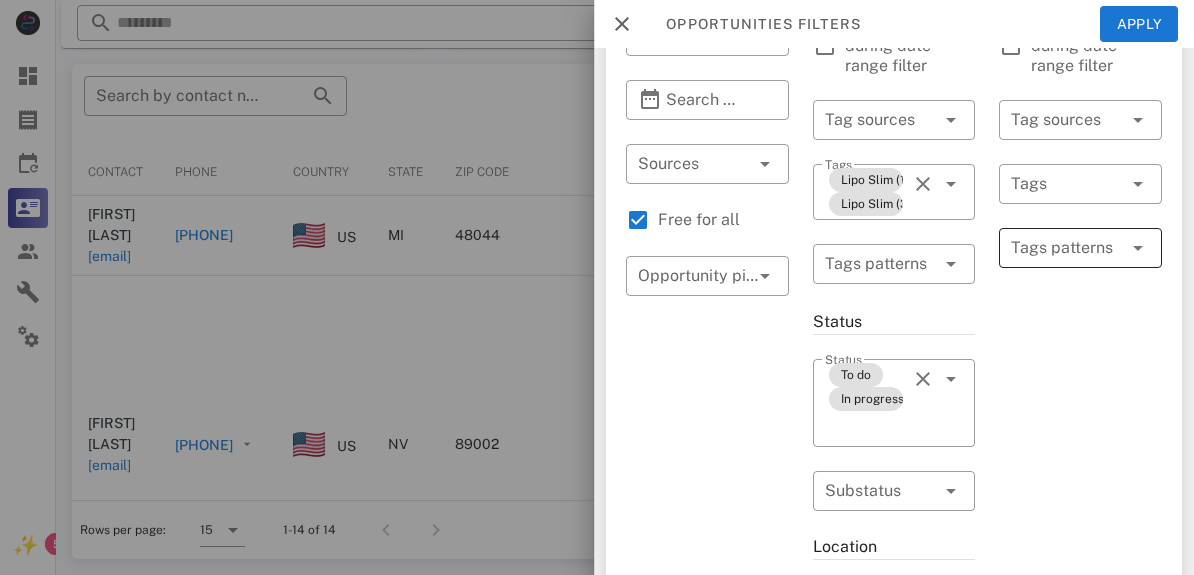 click at bounding box center [1138, 248] 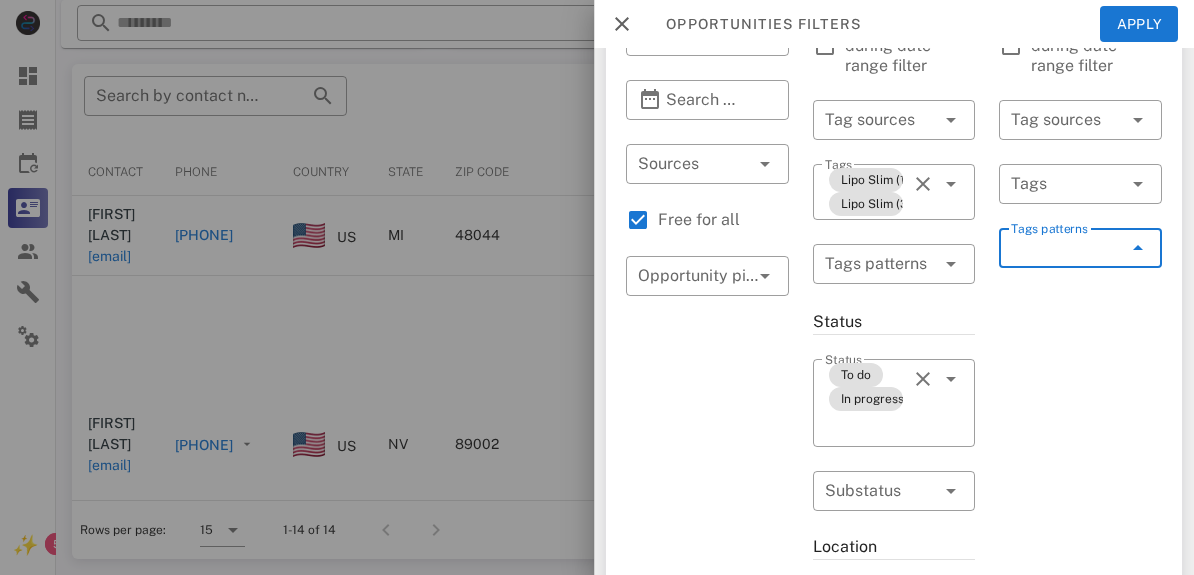 click at bounding box center [1138, 248] 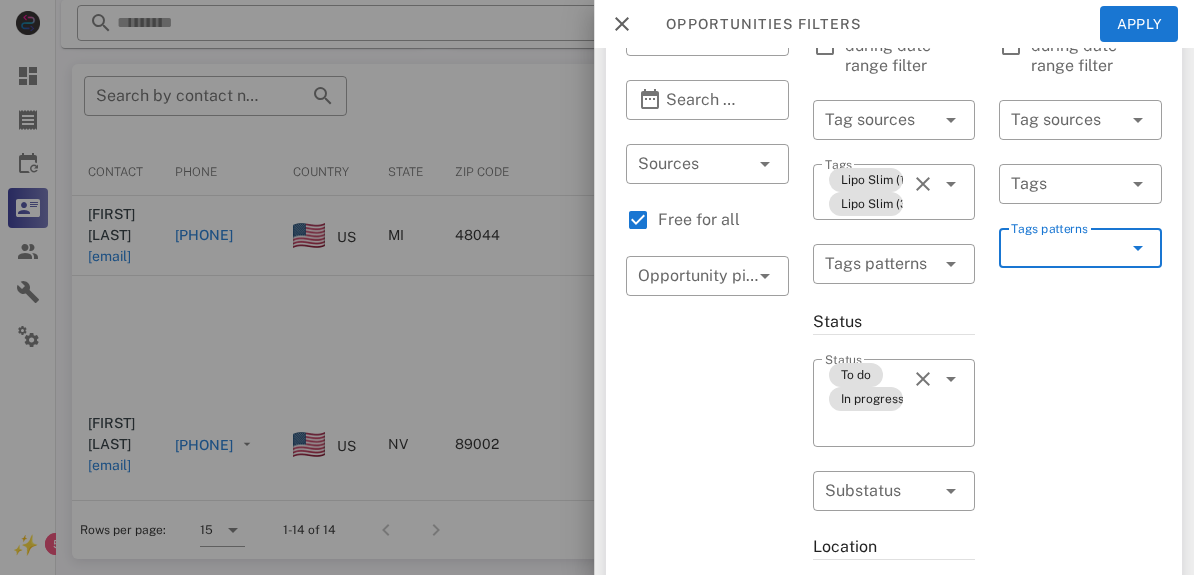 click at bounding box center (1138, 248) 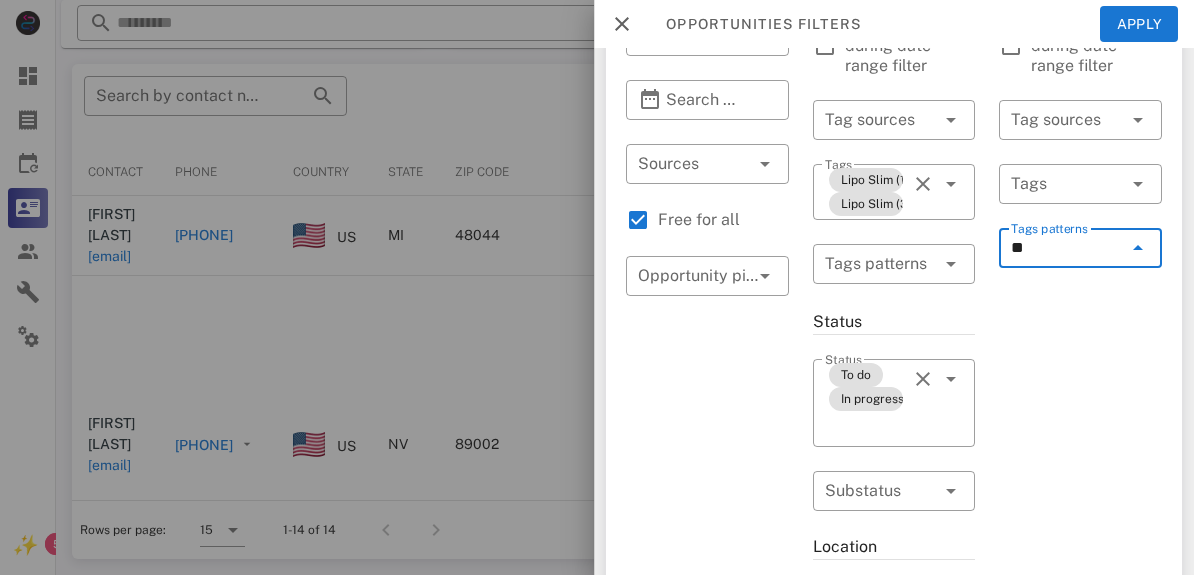 type on "*" 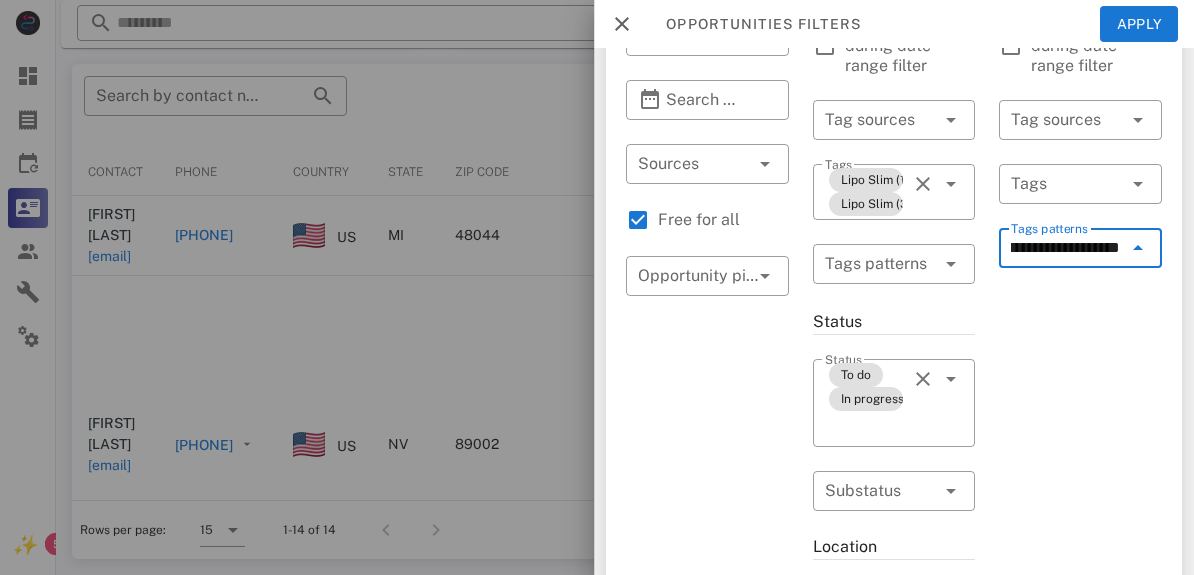 type on "**********" 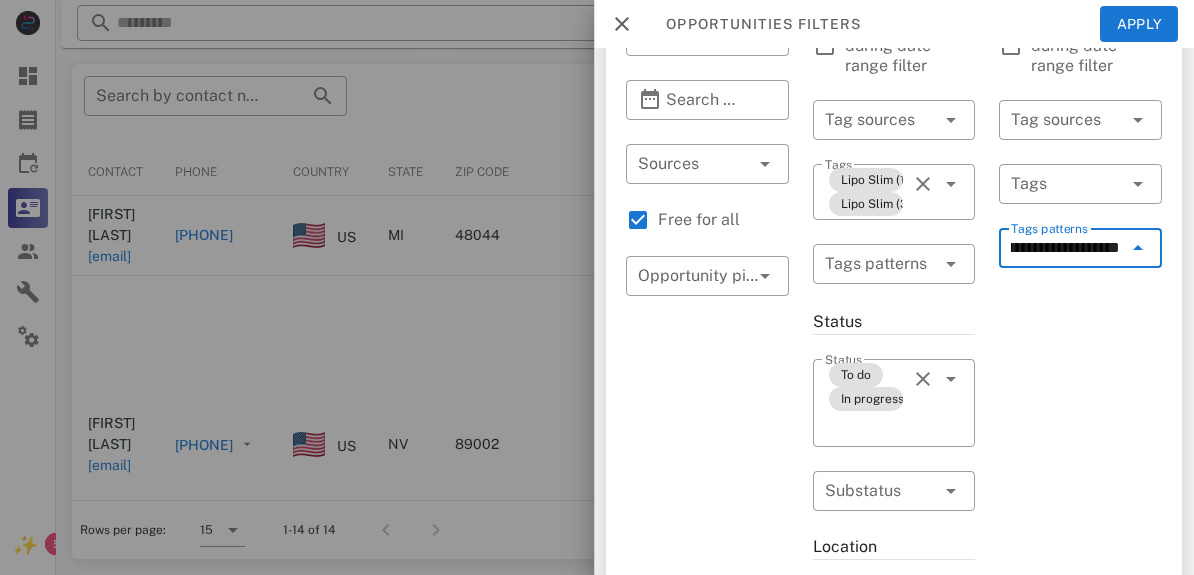 scroll, scrollTop: 0, scrollLeft: 56, axis: horizontal 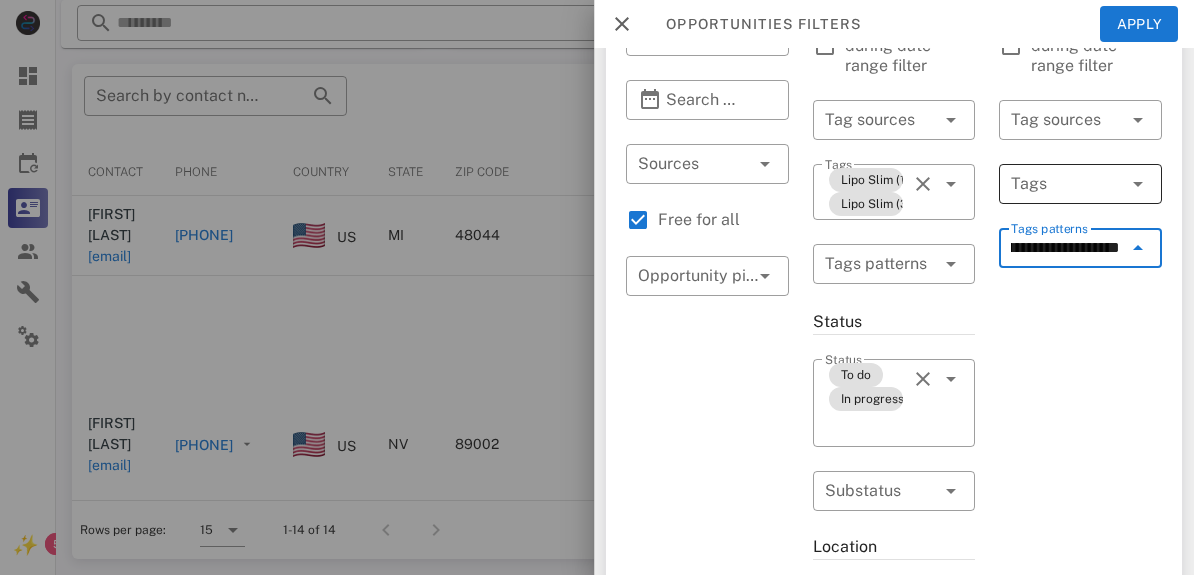 click at bounding box center [1138, 184] 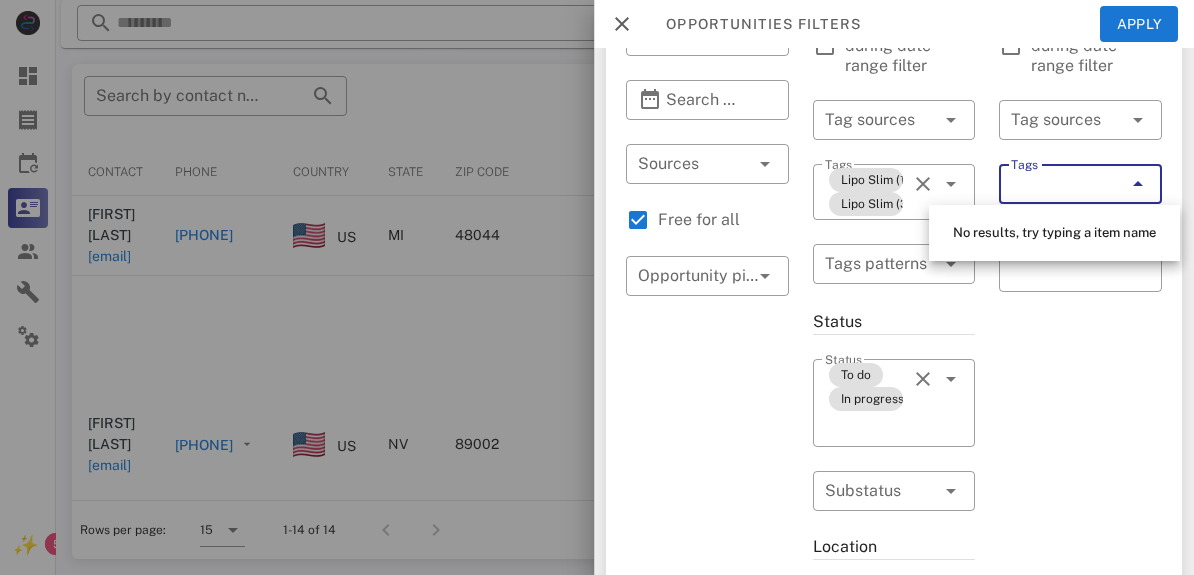 scroll, scrollTop: 0, scrollLeft: 0, axis: both 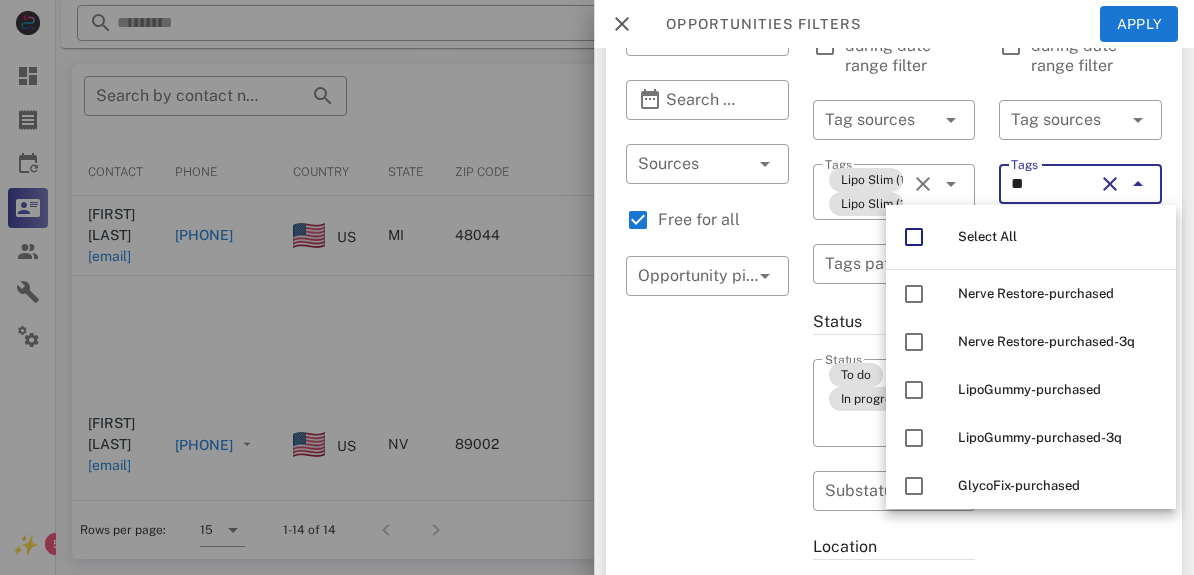 type on "*" 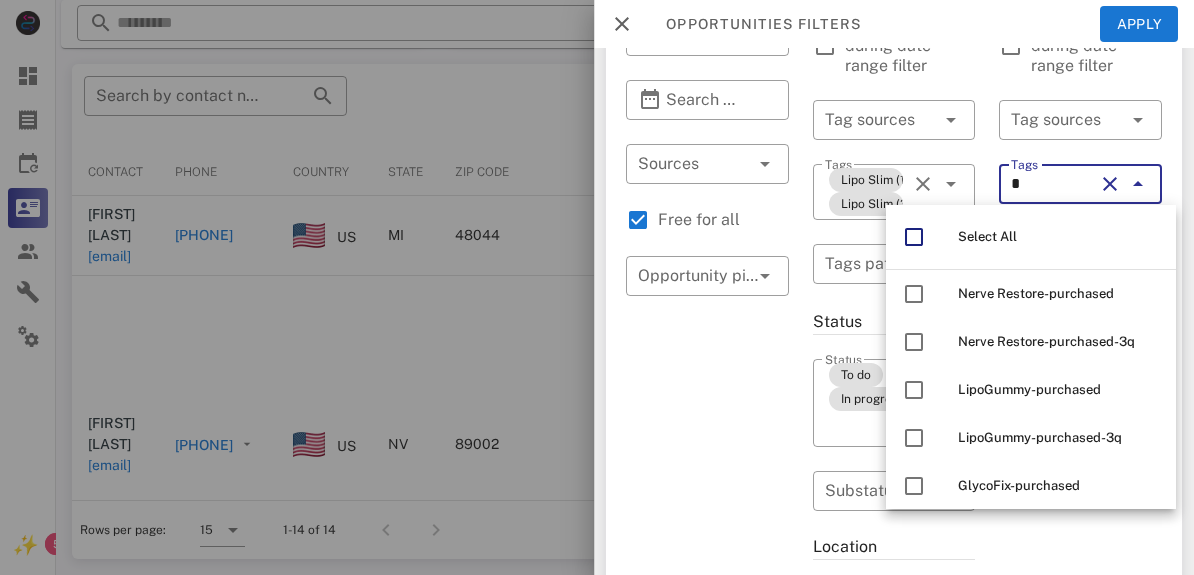 type 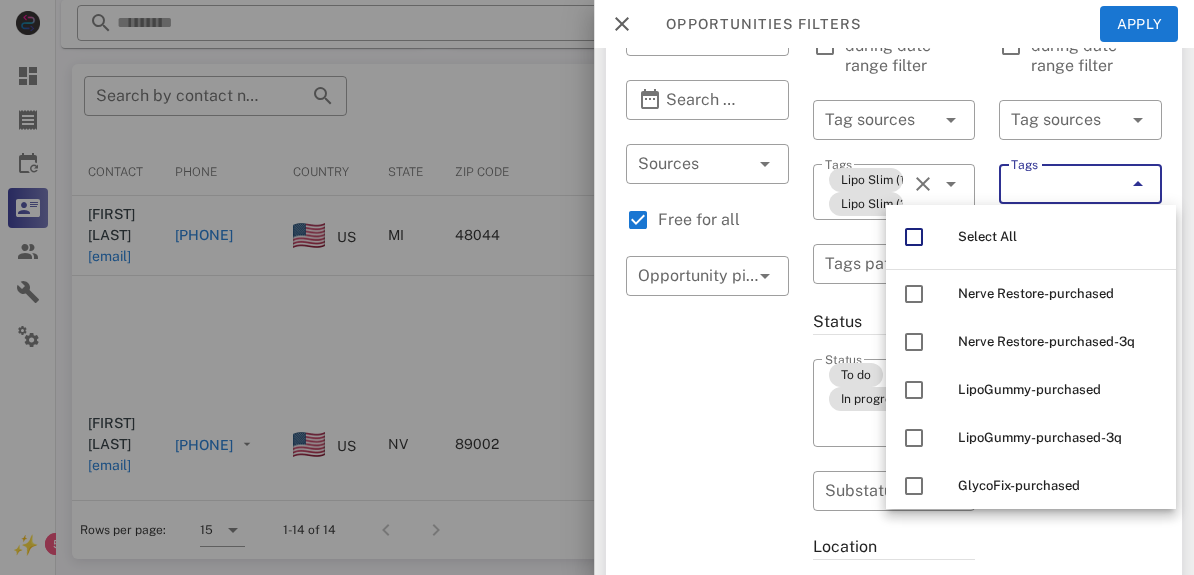 click on "General ​ Search by contact name, email or phone ​ Search Date Range ​ Sources Free for all ​ Opportunity pipelines" at bounding box center [707, 582] 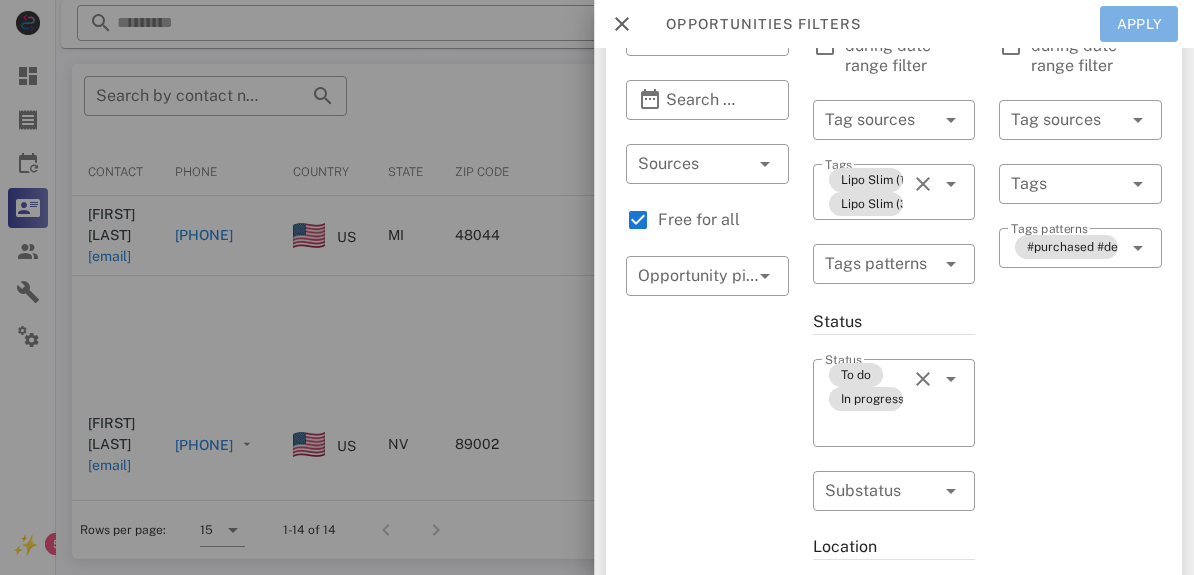click on "Apply" at bounding box center [1139, 24] 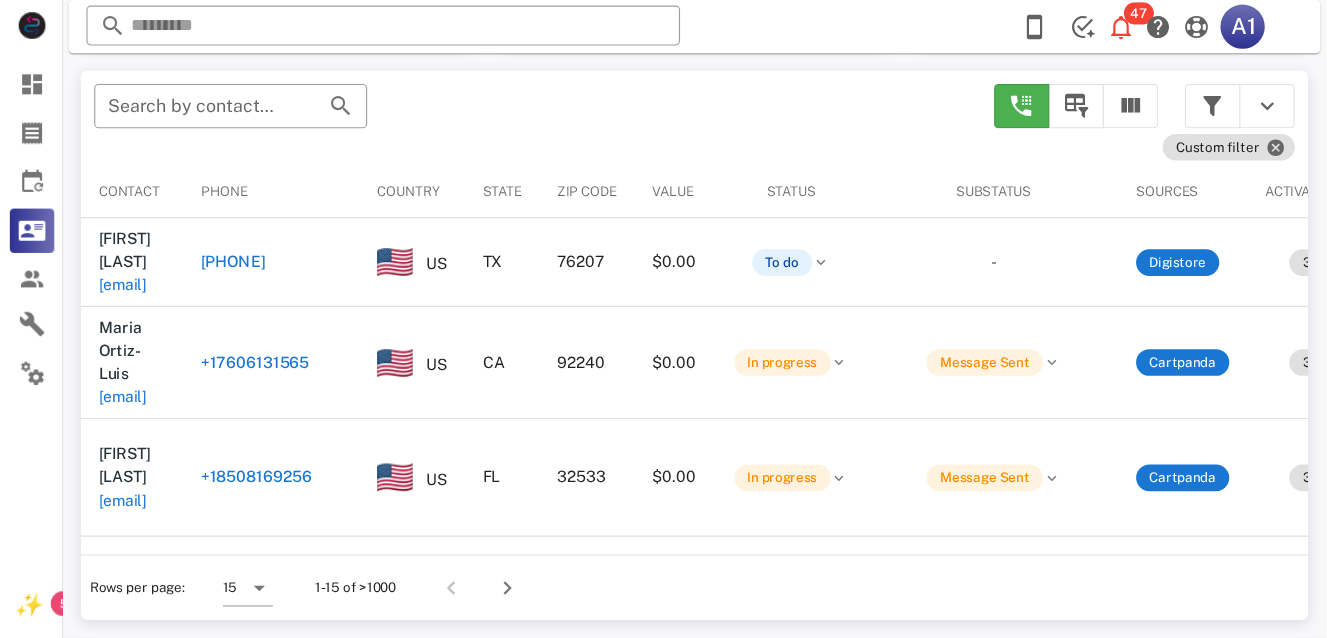 scroll, scrollTop: 0, scrollLeft: 0, axis: both 